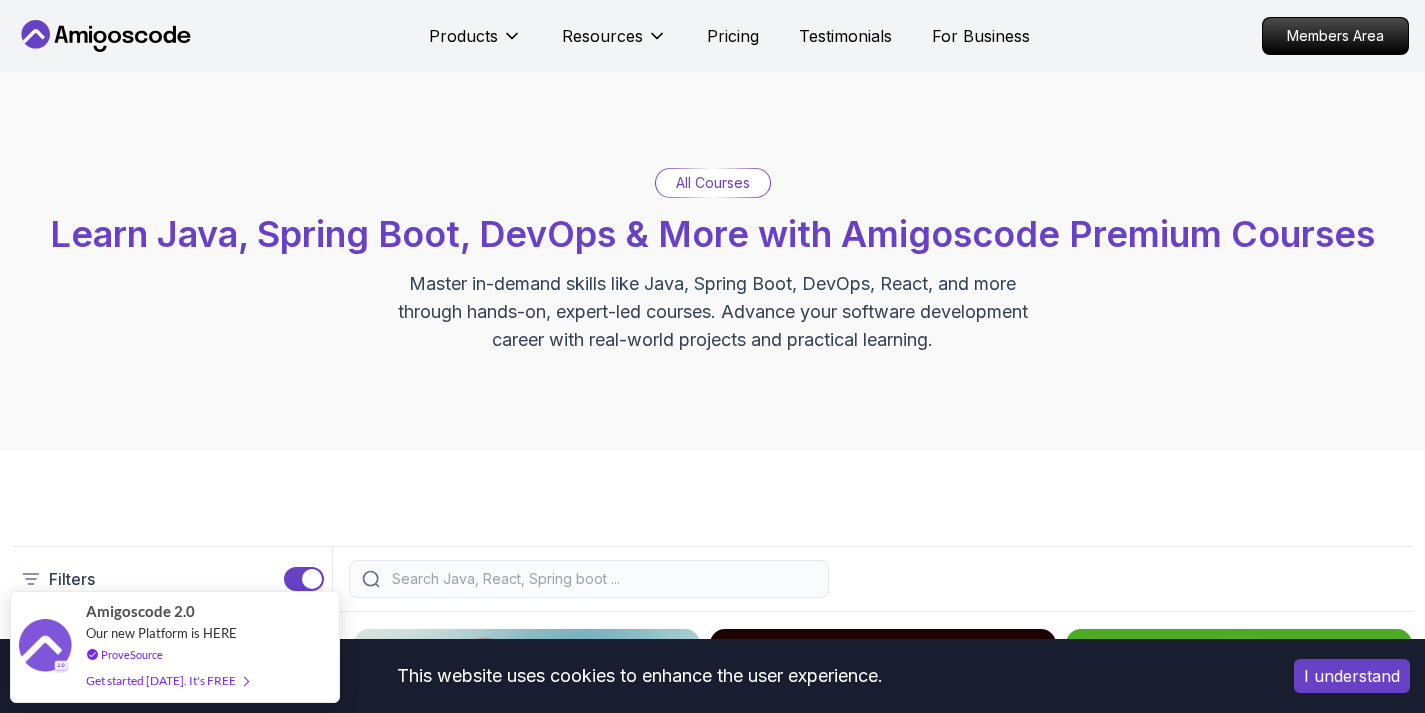 scroll, scrollTop: 4193, scrollLeft: 0, axis: vertical 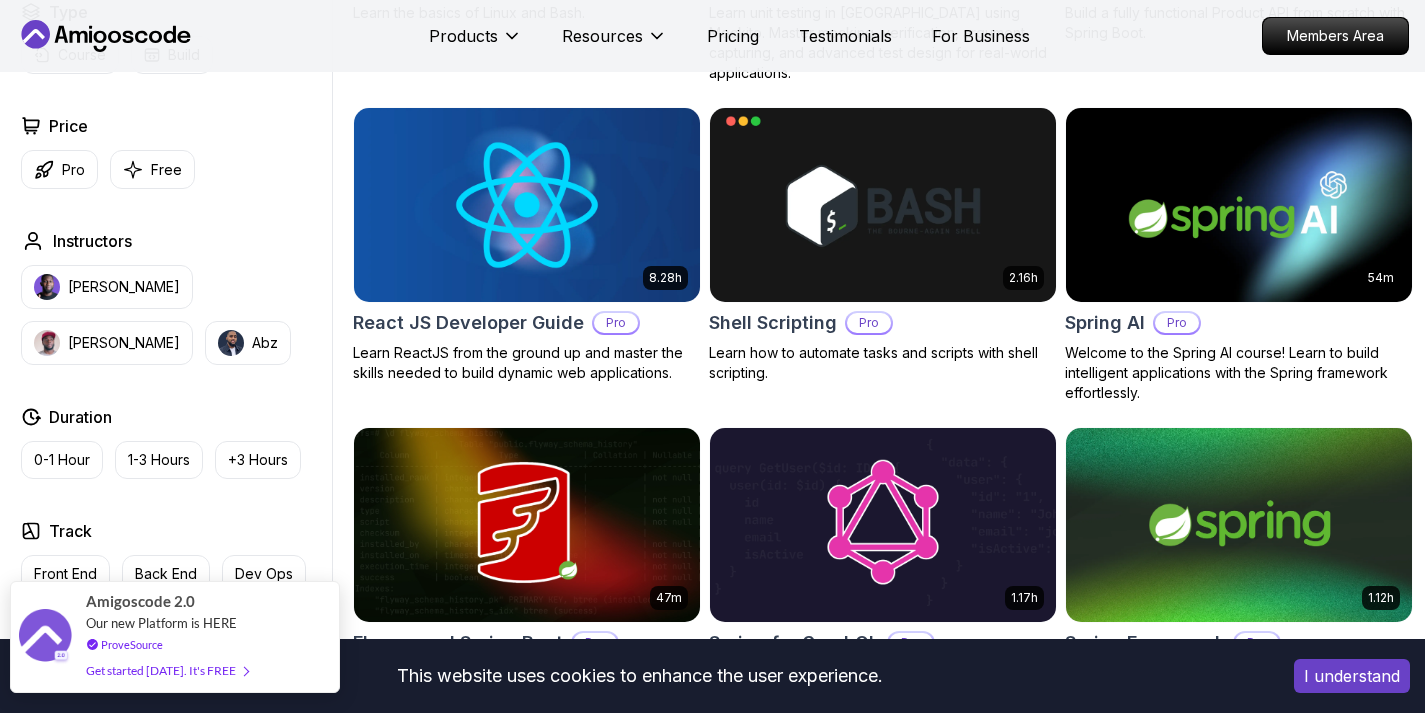 click on "Get started [DATE]. It's FREE" at bounding box center (167, 670) 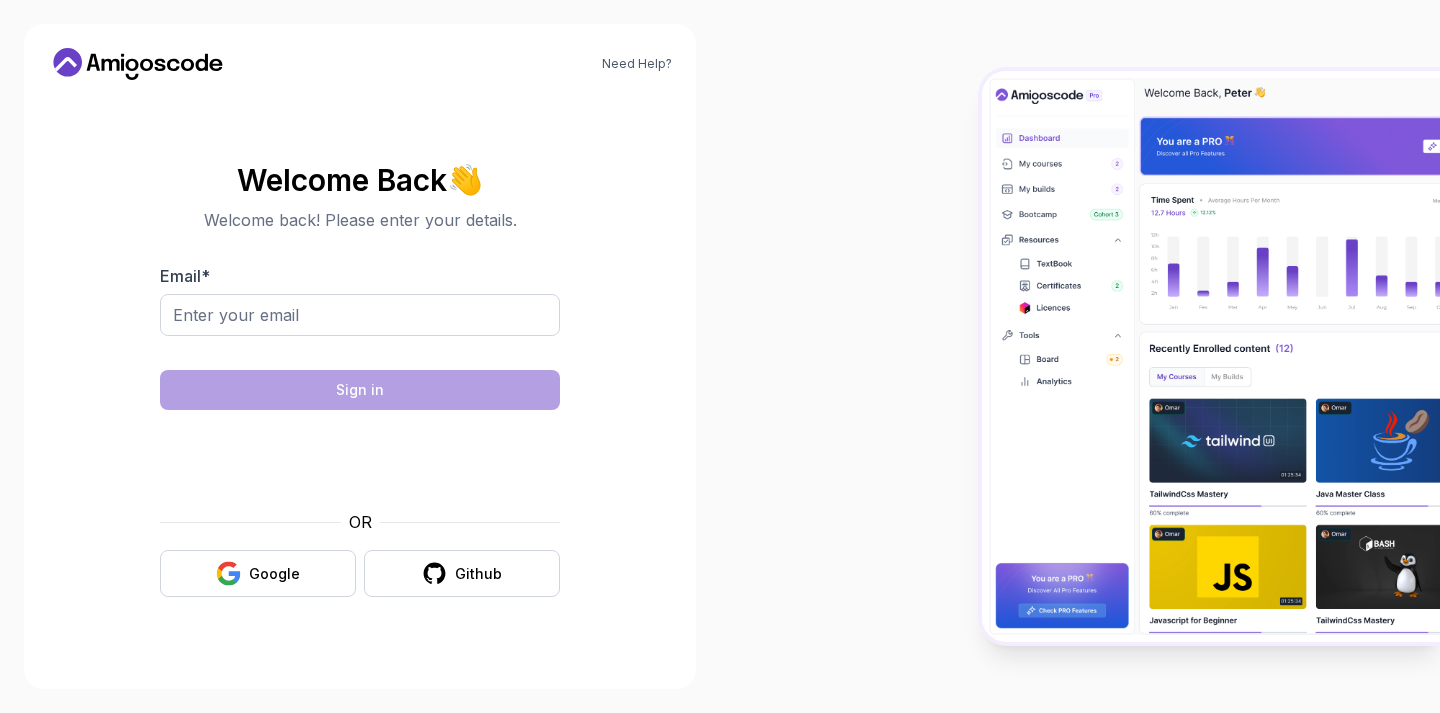 scroll, scrollTop: 0, scrollLeft: 0, axis: both 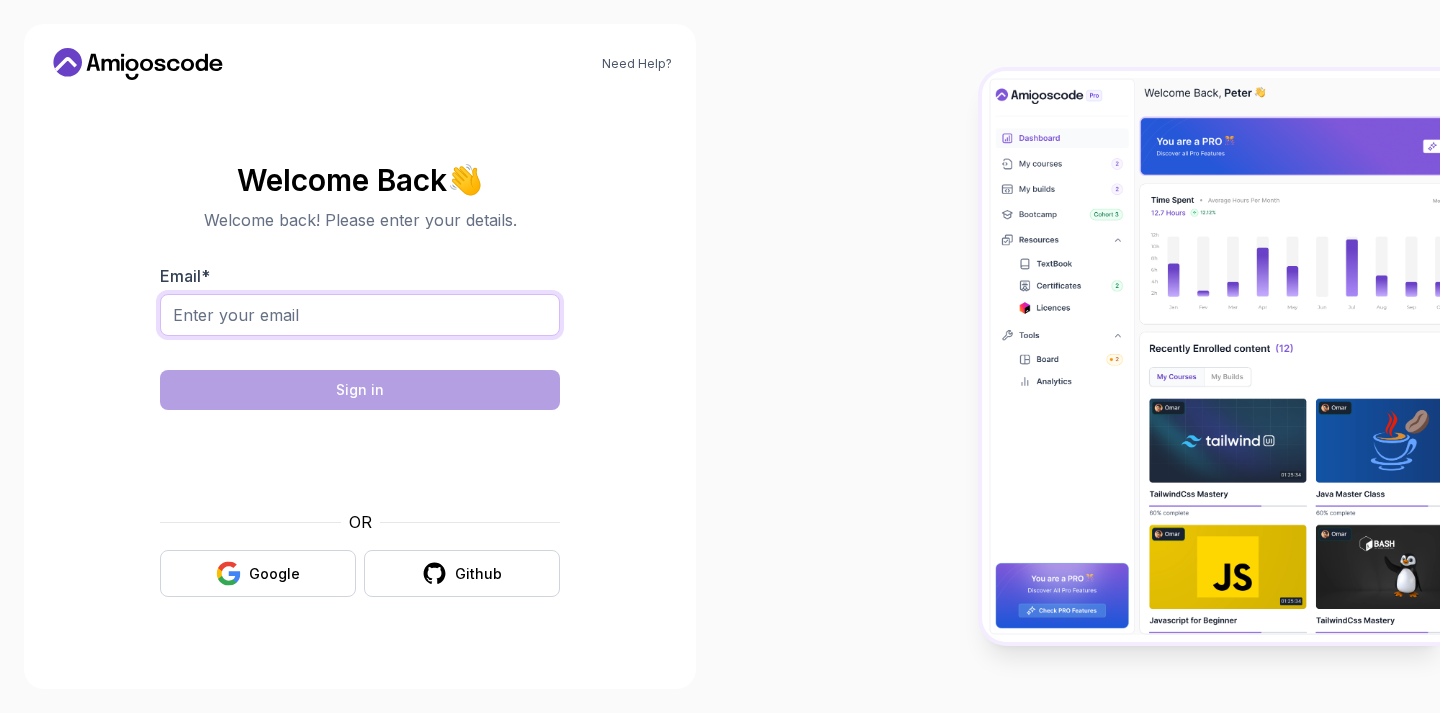 click on "Email *" at bounding box center [360, 315] 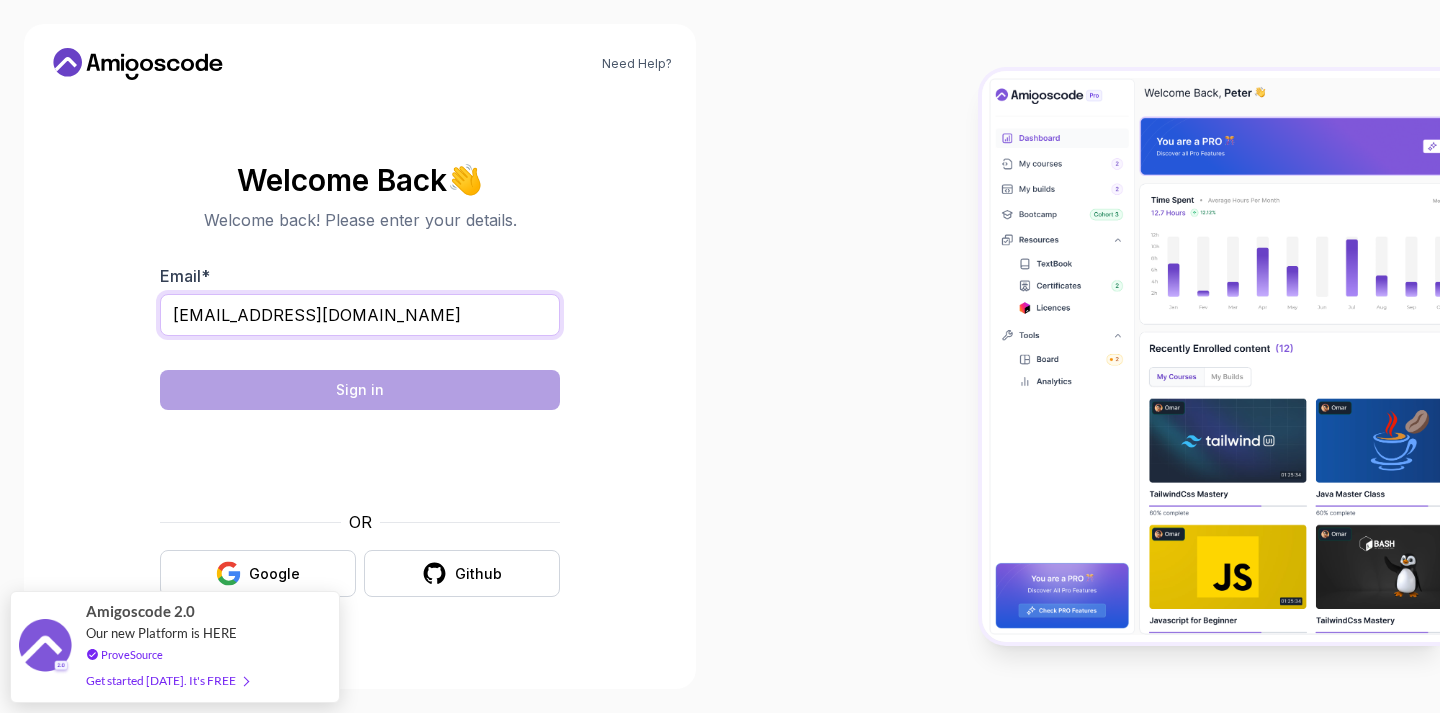 type on "yadavillisridhar@gmail.com" 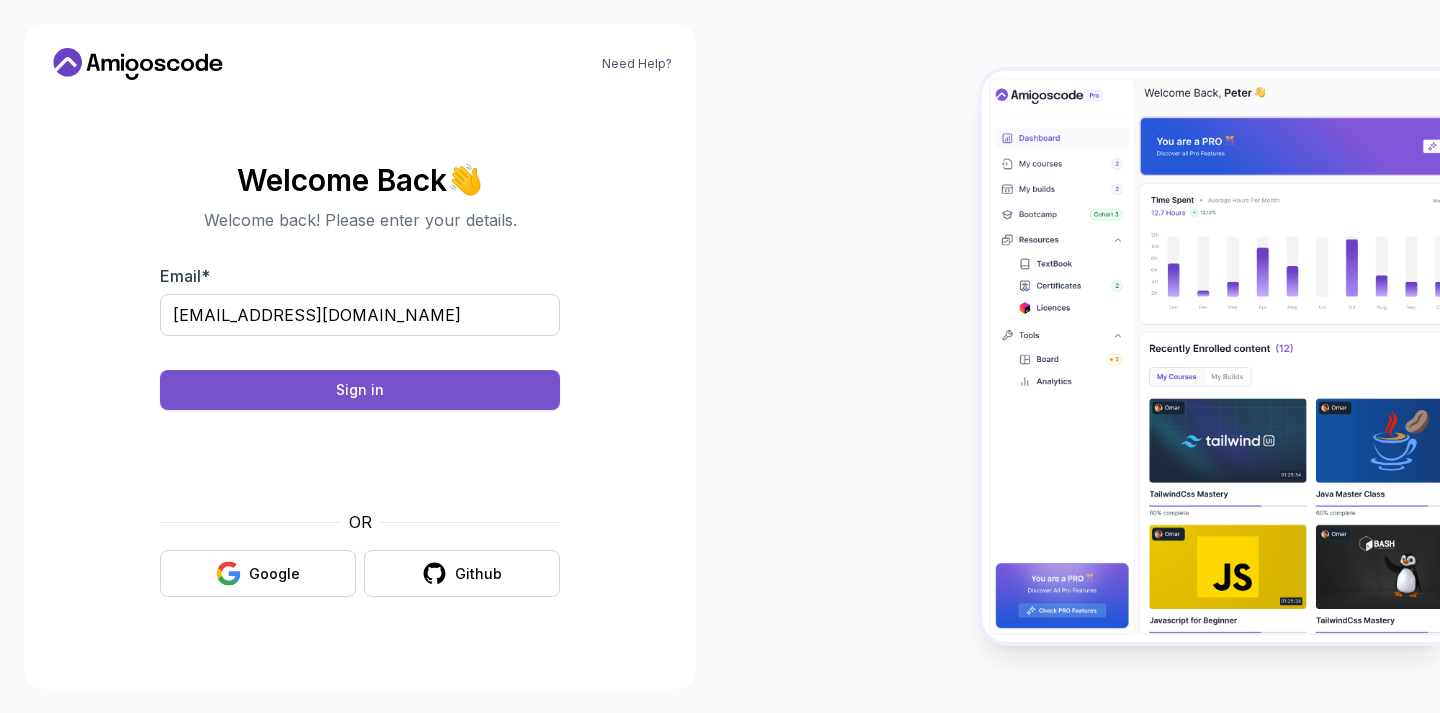 click on "Sign in" at bounding box center (360, 390) 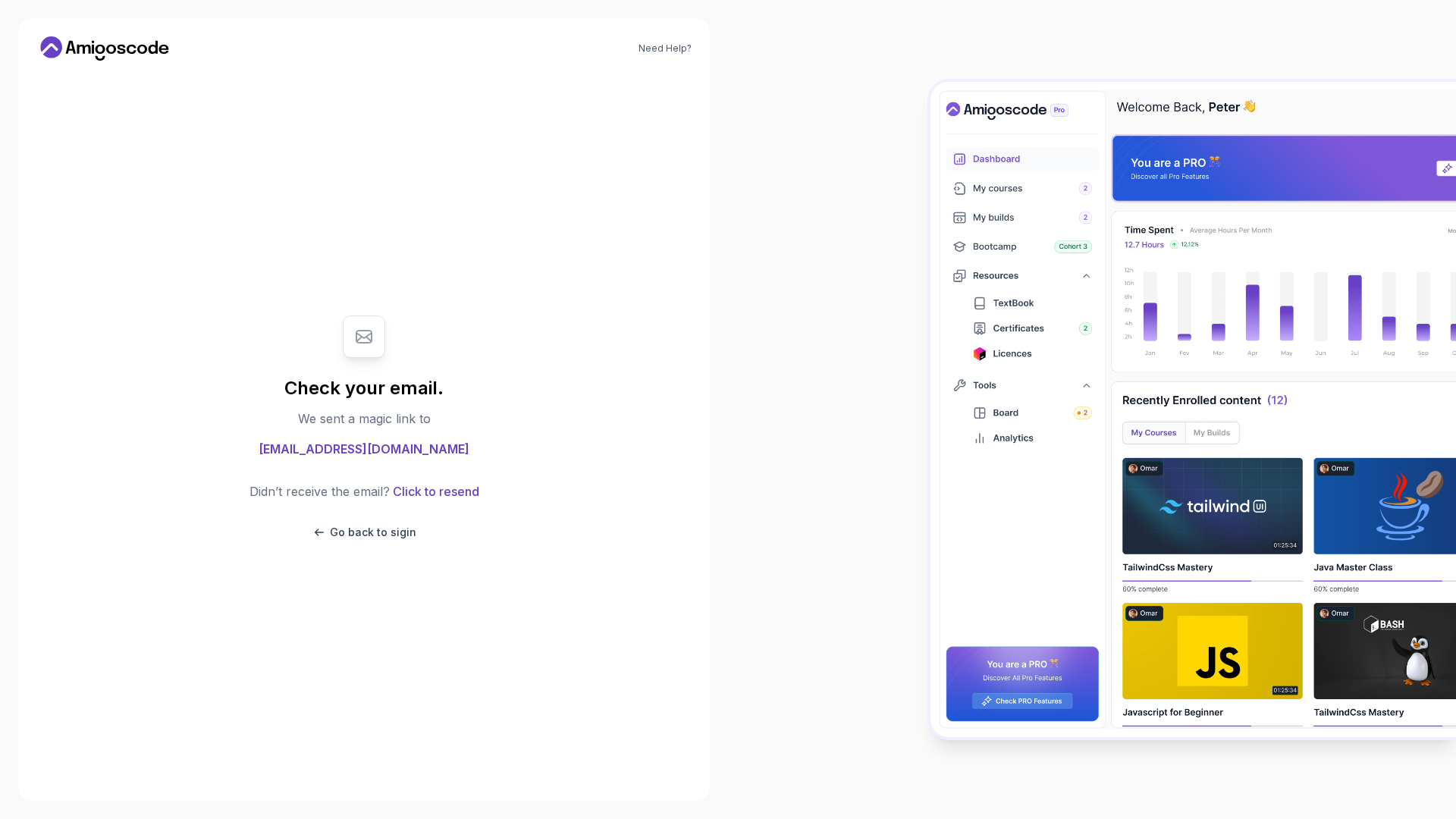 click at bounding box center [1092, 410] 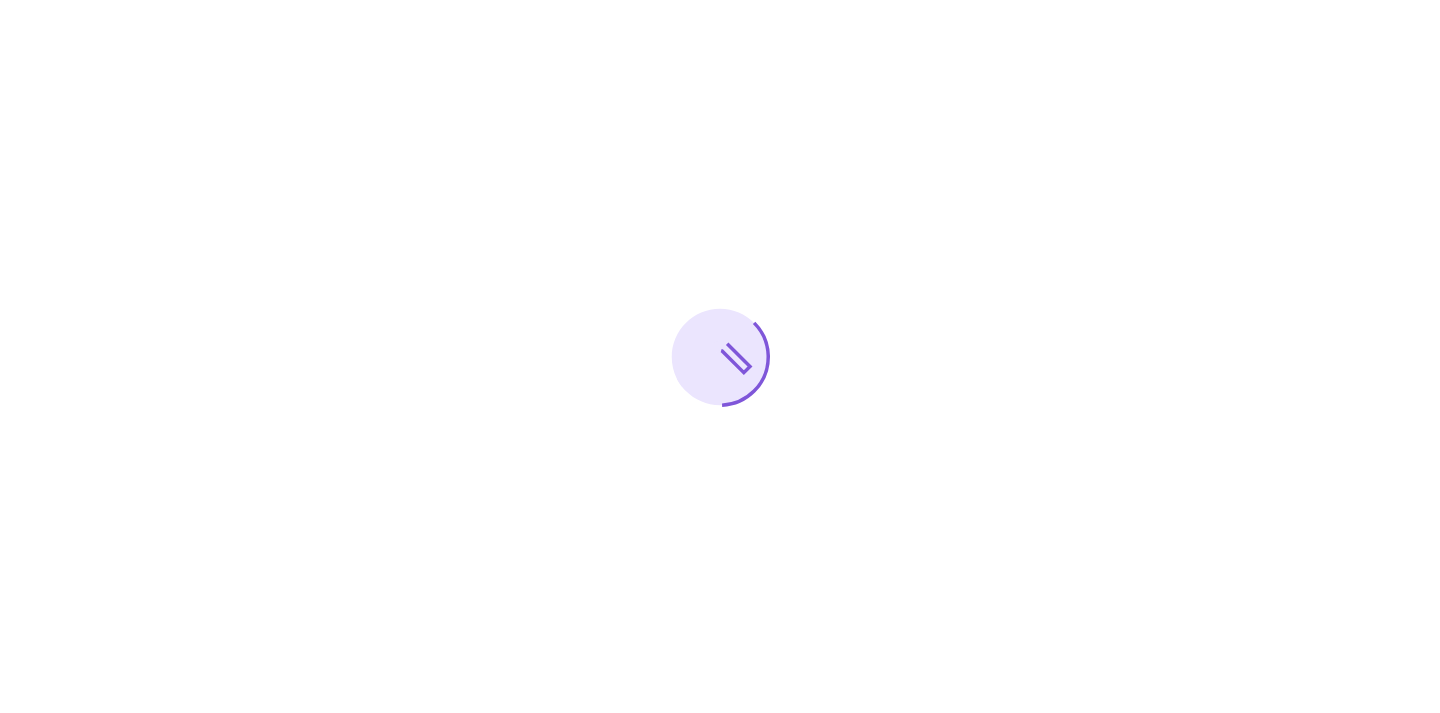 scroll, scrollTop: 0, scrollLeft: 0, axis: both 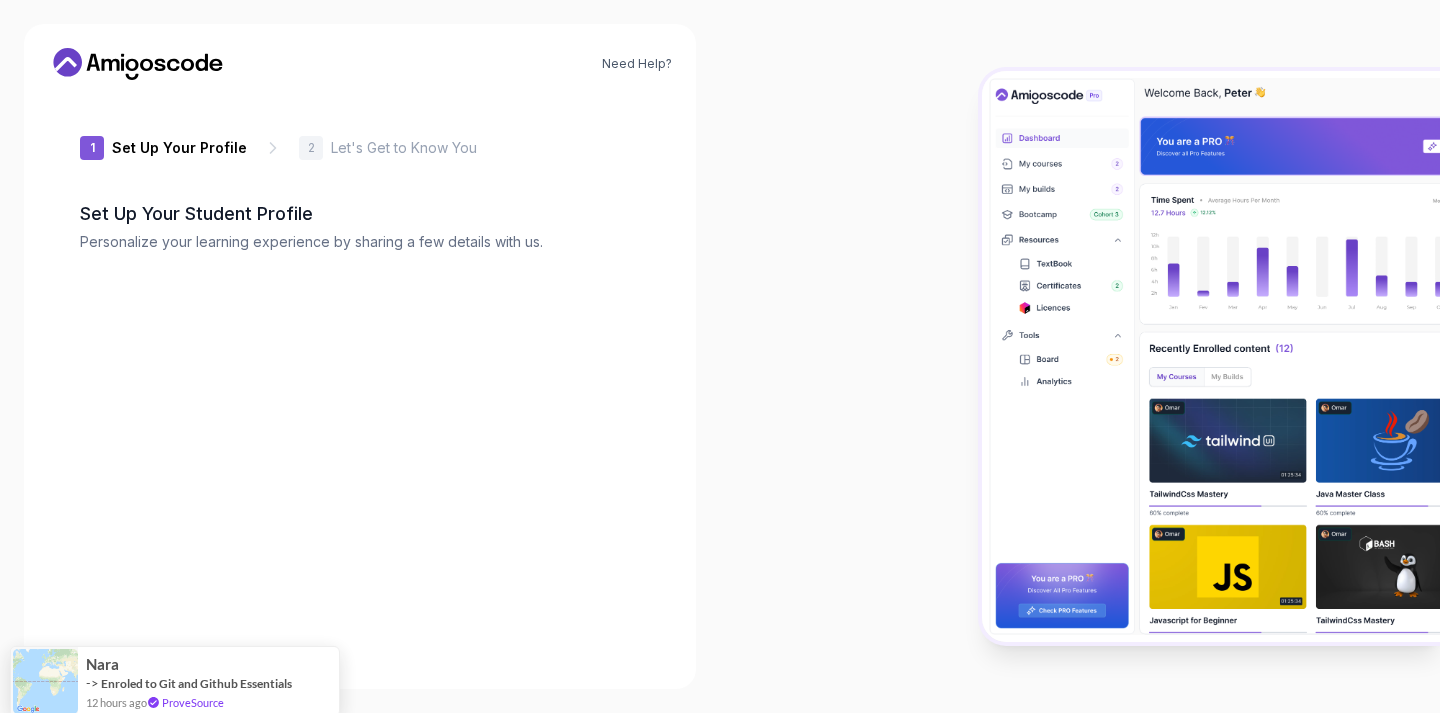 type on "zippylion2bb31" 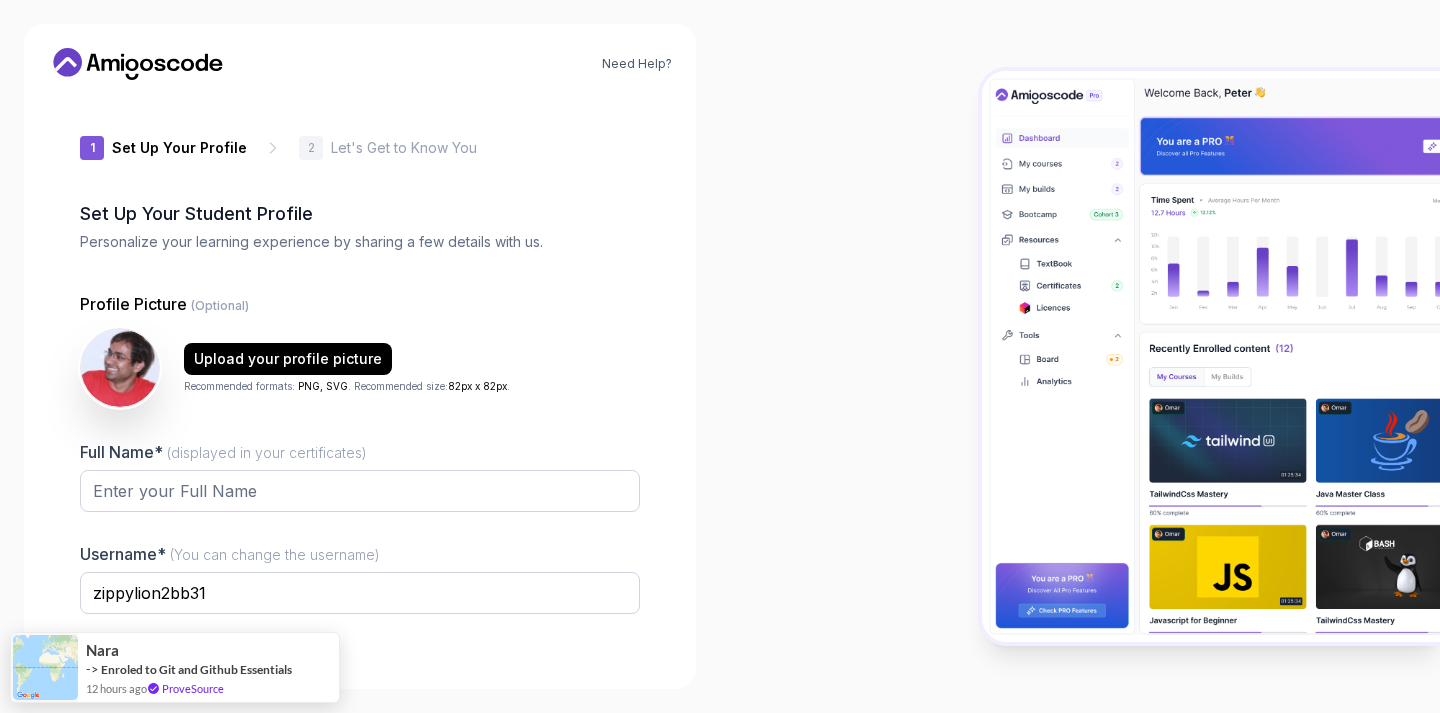 scroll, scrollTop: 121, scrollLeft: 0, axis: vertical 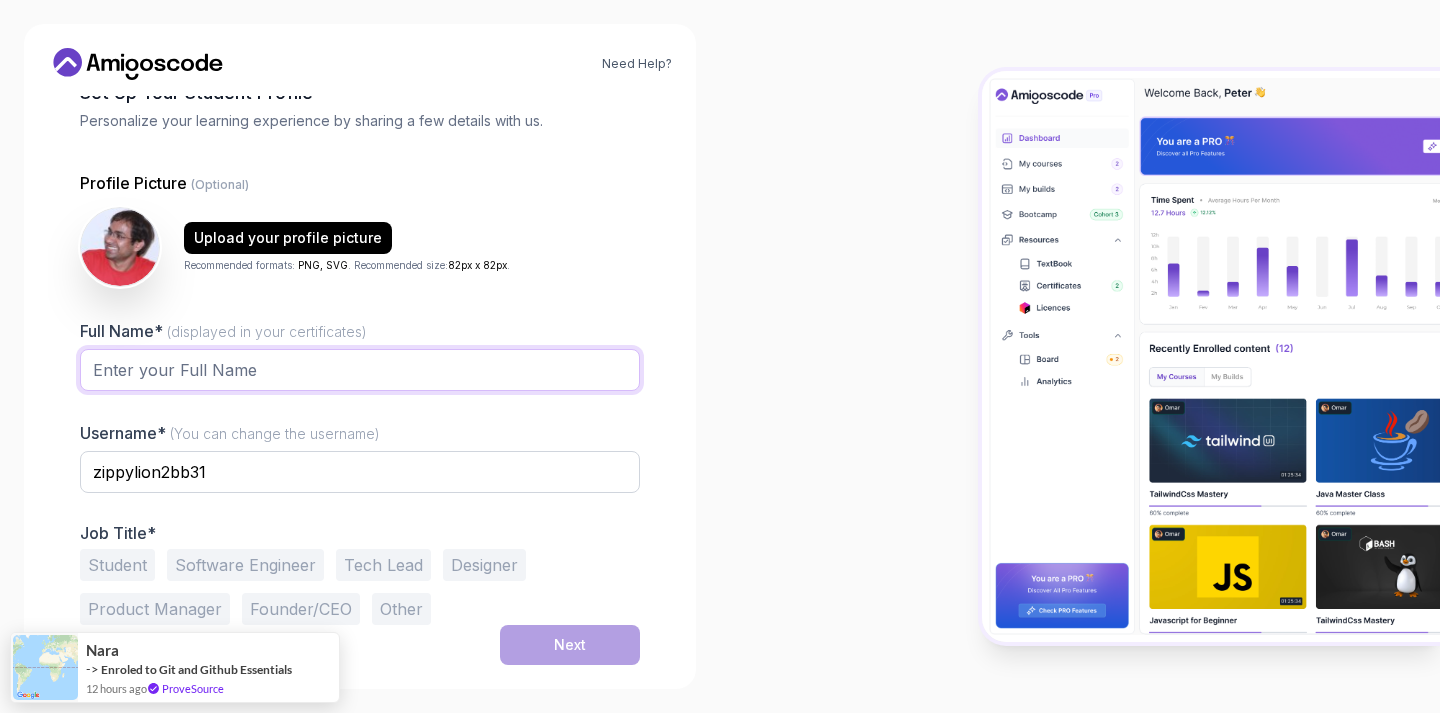 click on "Full Name*   (displayed in your certificates)" at bounding box center [360, 370] 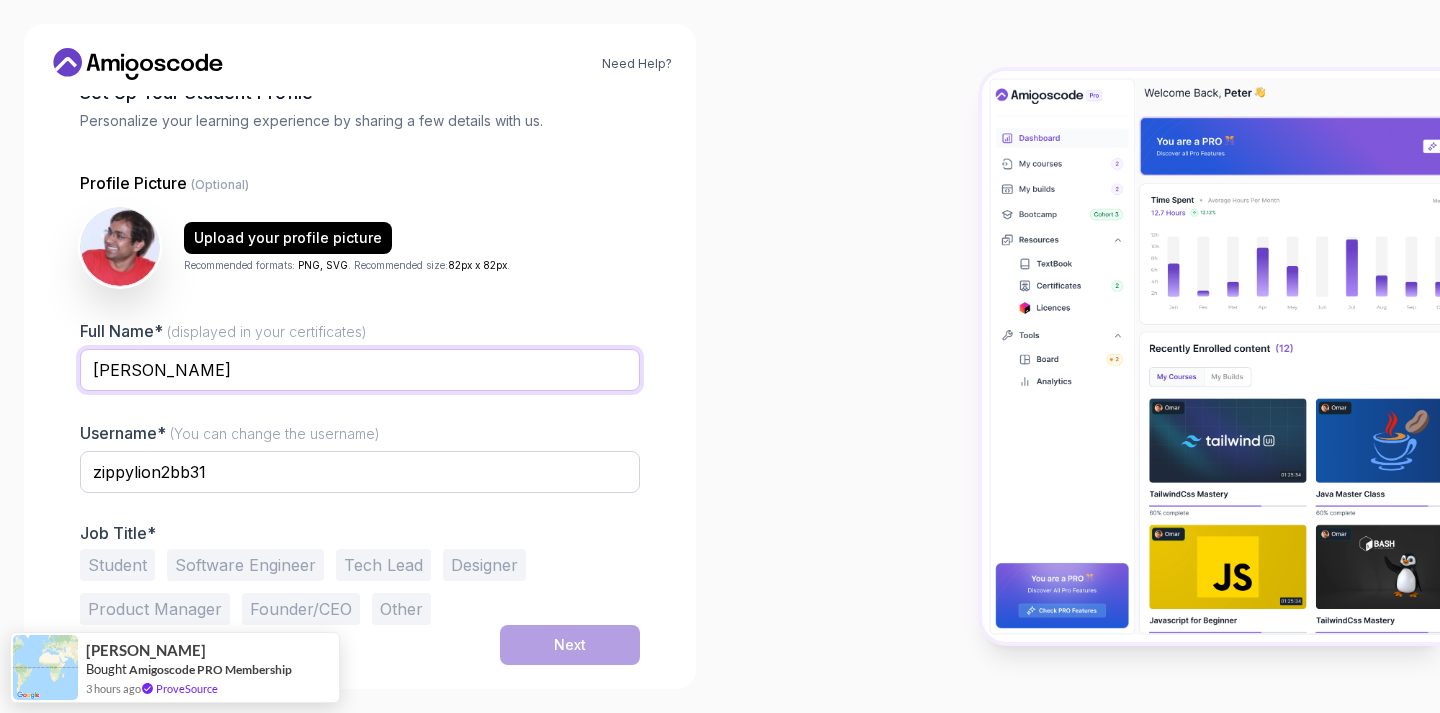 type on "[PERSON_NAME]" 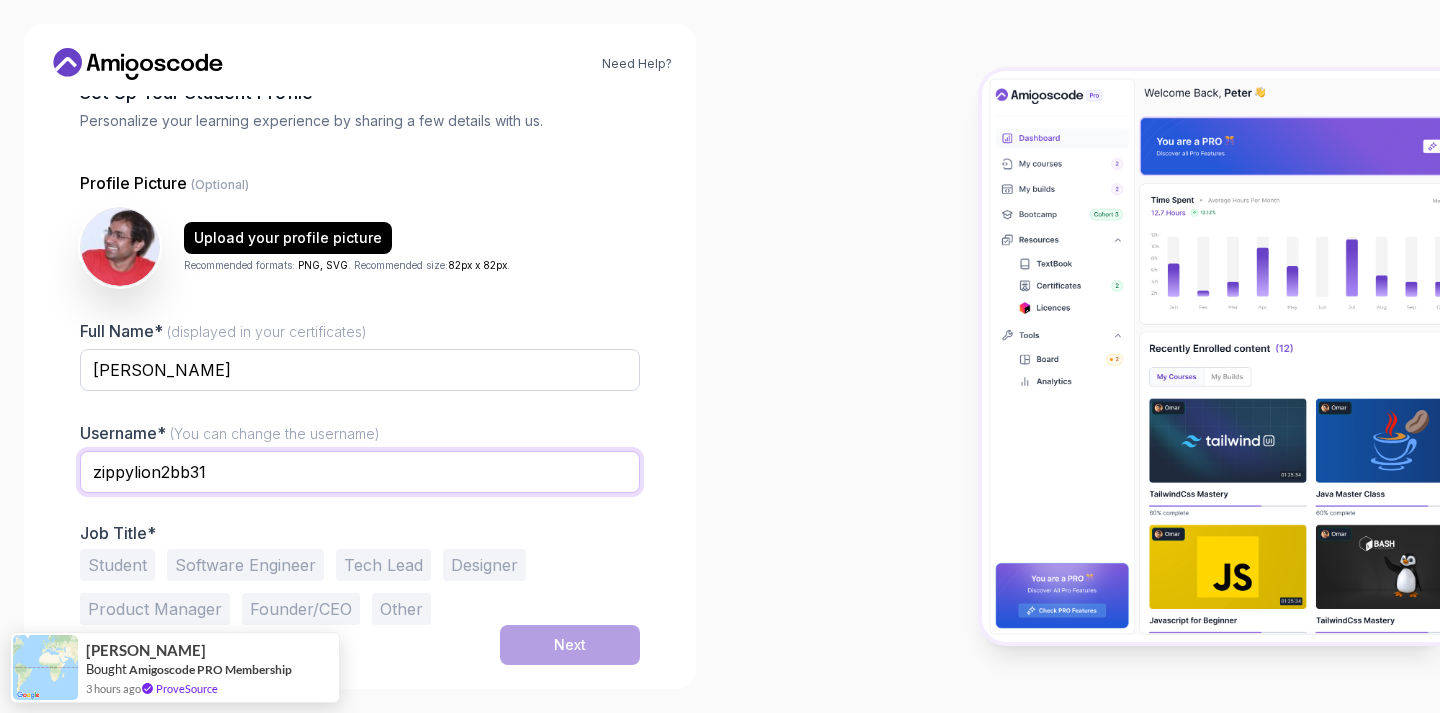 click on "zippylion2bb31" at bounding box center (360, 472) 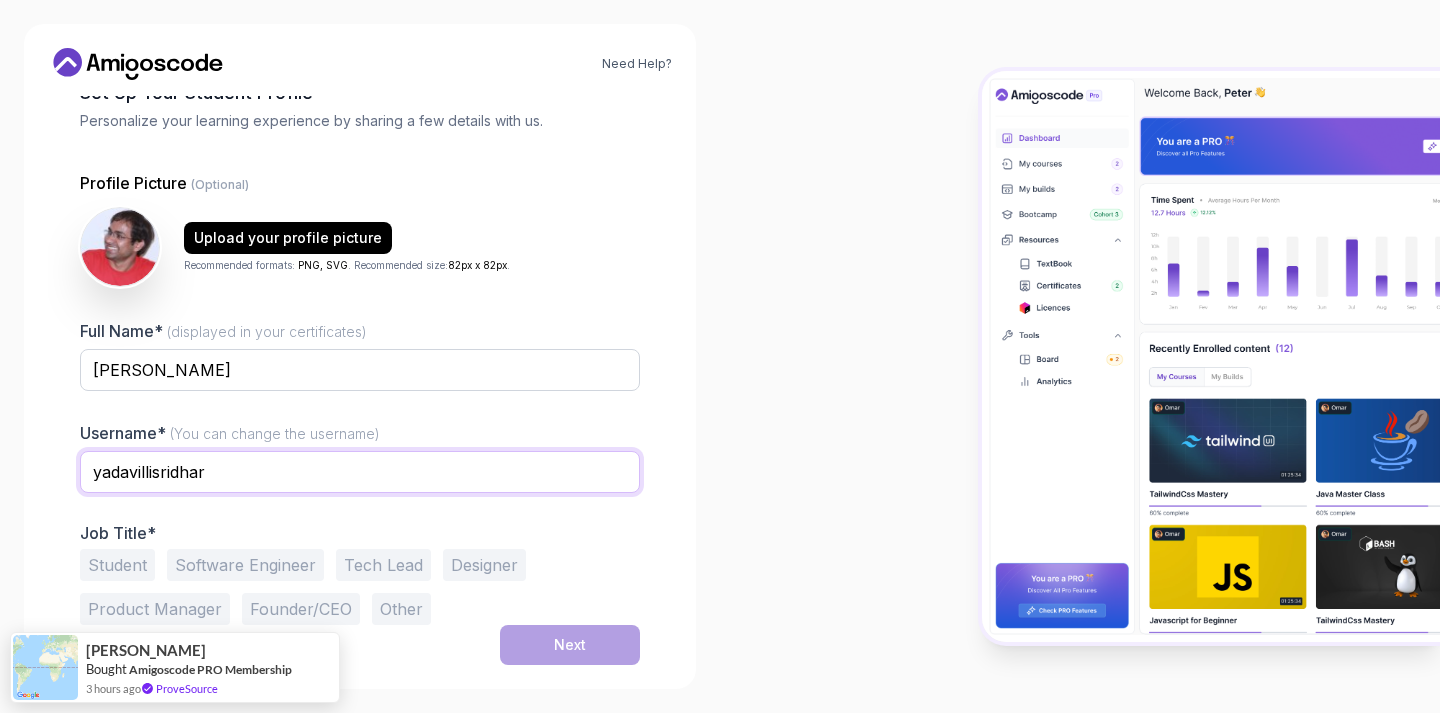 type on "yadavillisridhar" 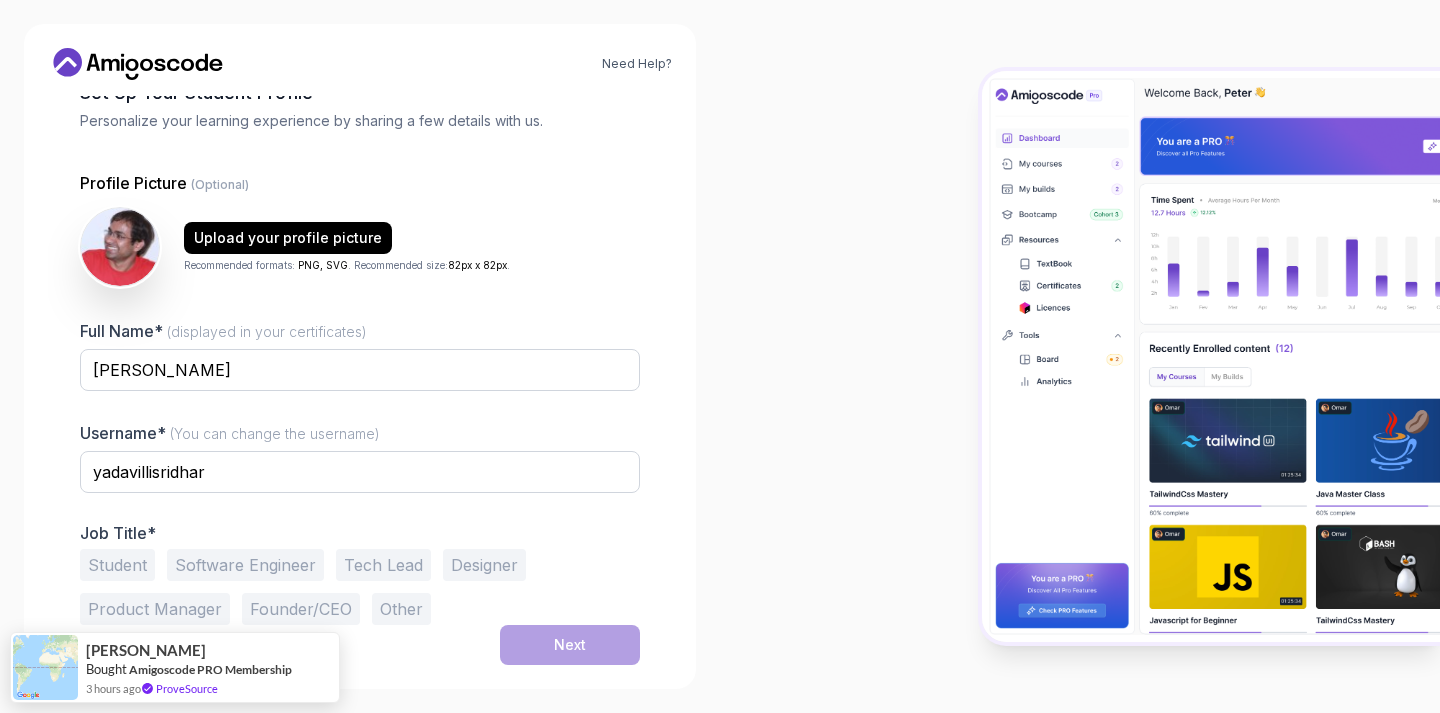 click on "Founder/CEO" at bounding box center (301, 609) 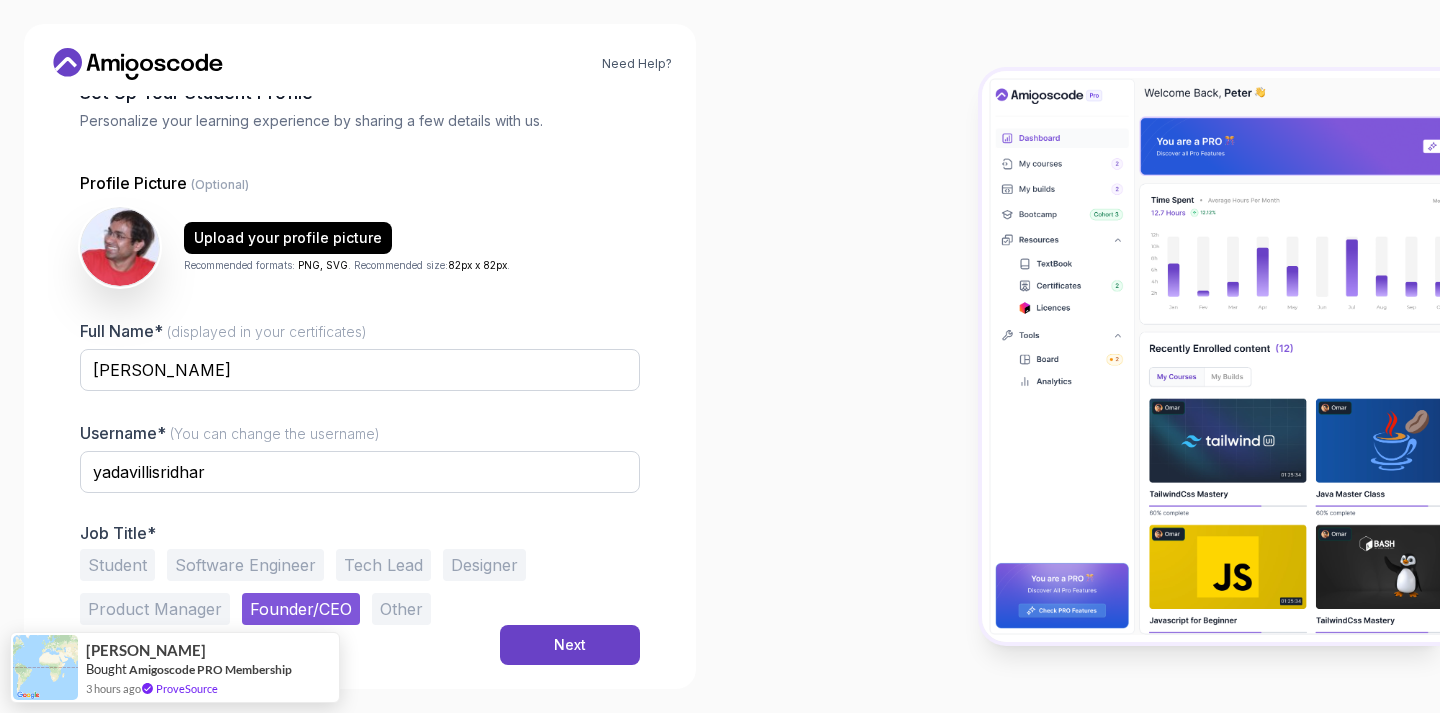 click on "Tech Lead" at bounding box center [383, 565] 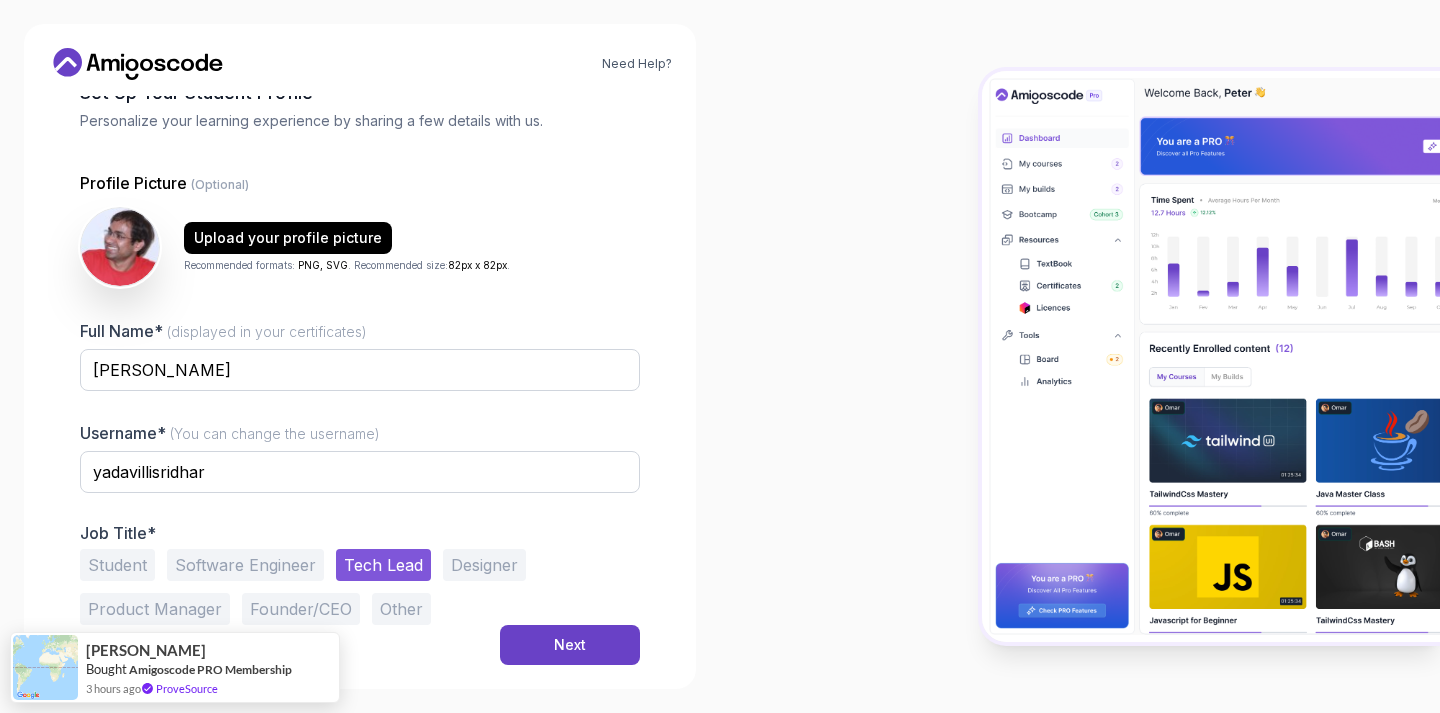click on "Other" at bounding box center [401, 609] 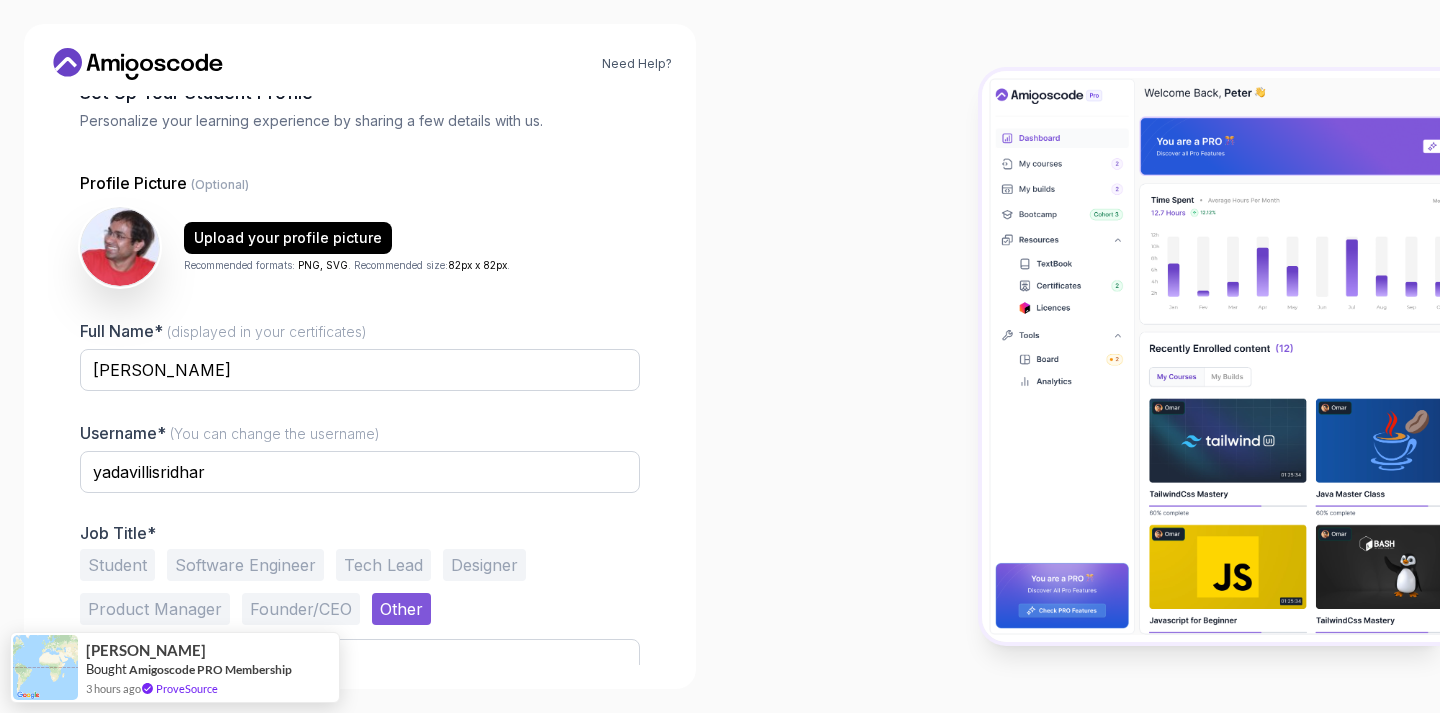 scroll, scrollTop: 199, scrollLeft: 0, axis: vertical 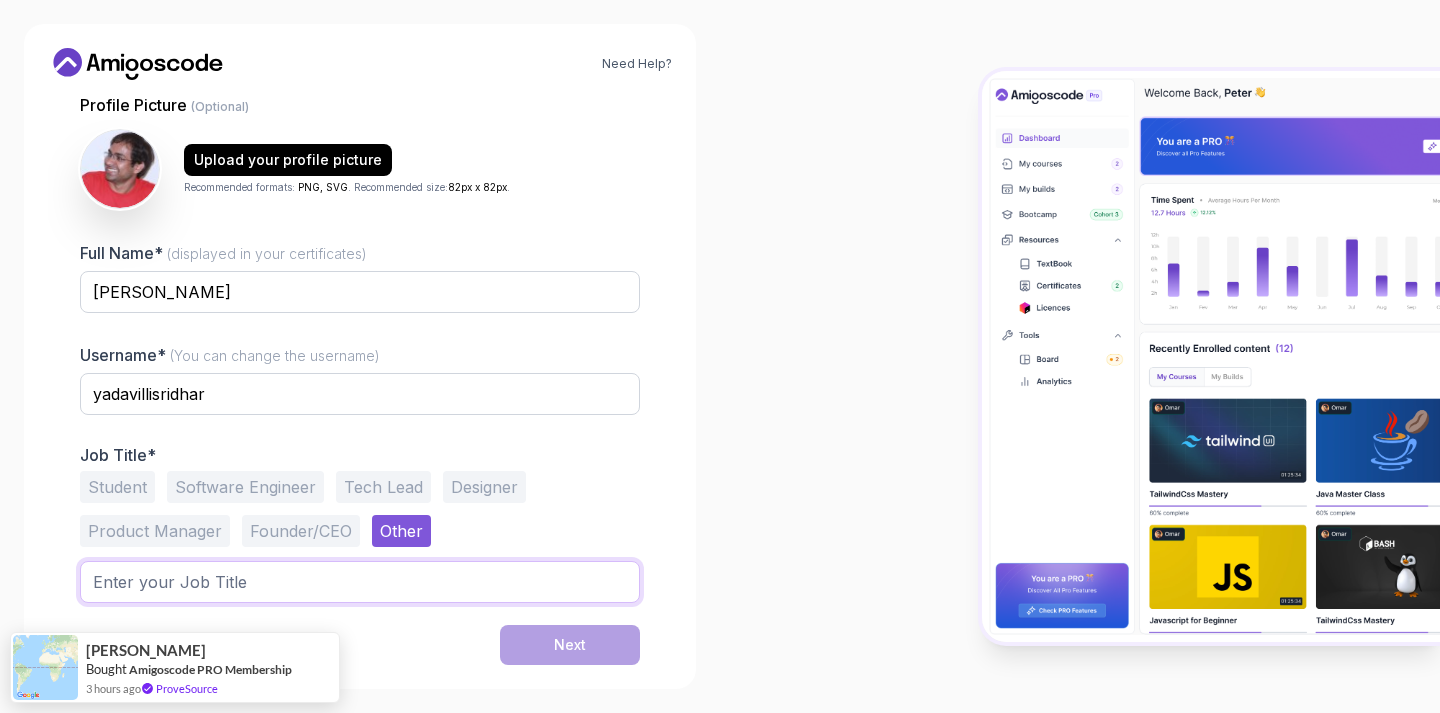 click at bounding box center [360, 582] 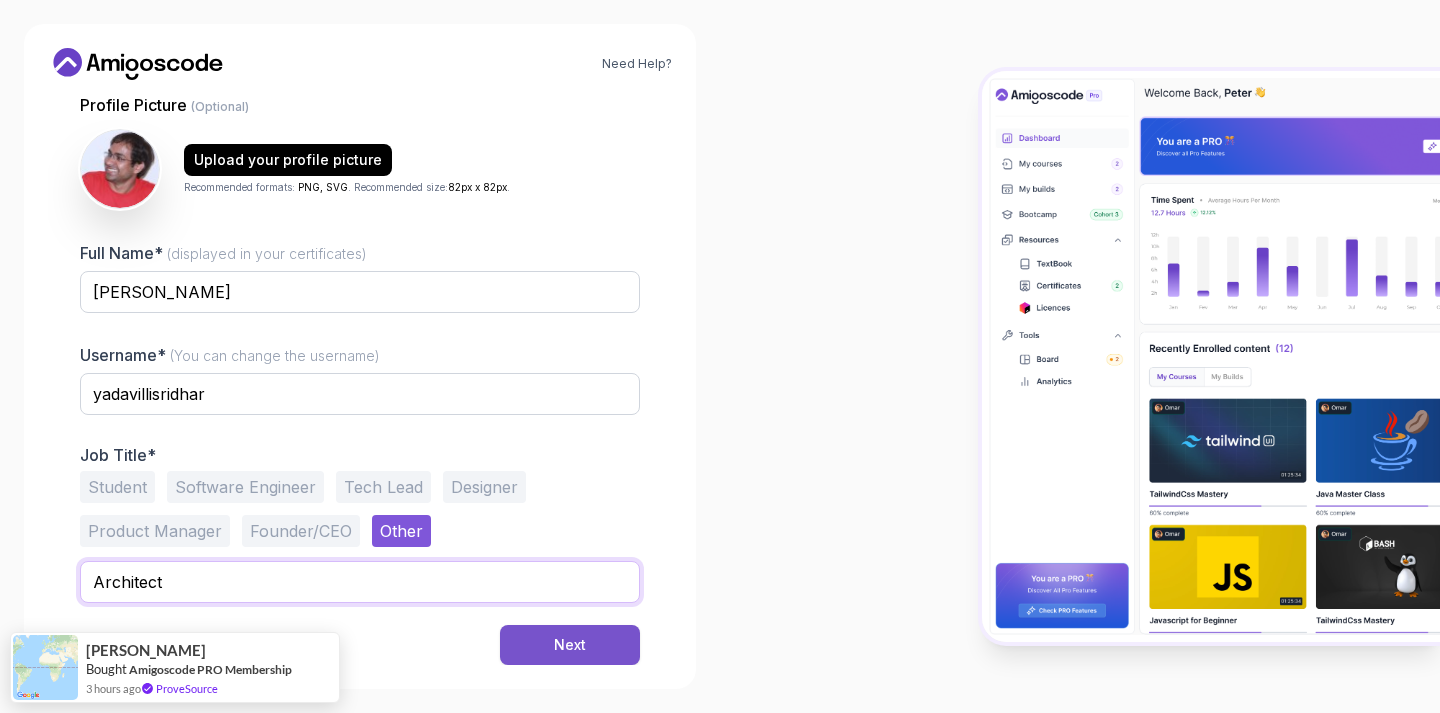 type on "Architect" 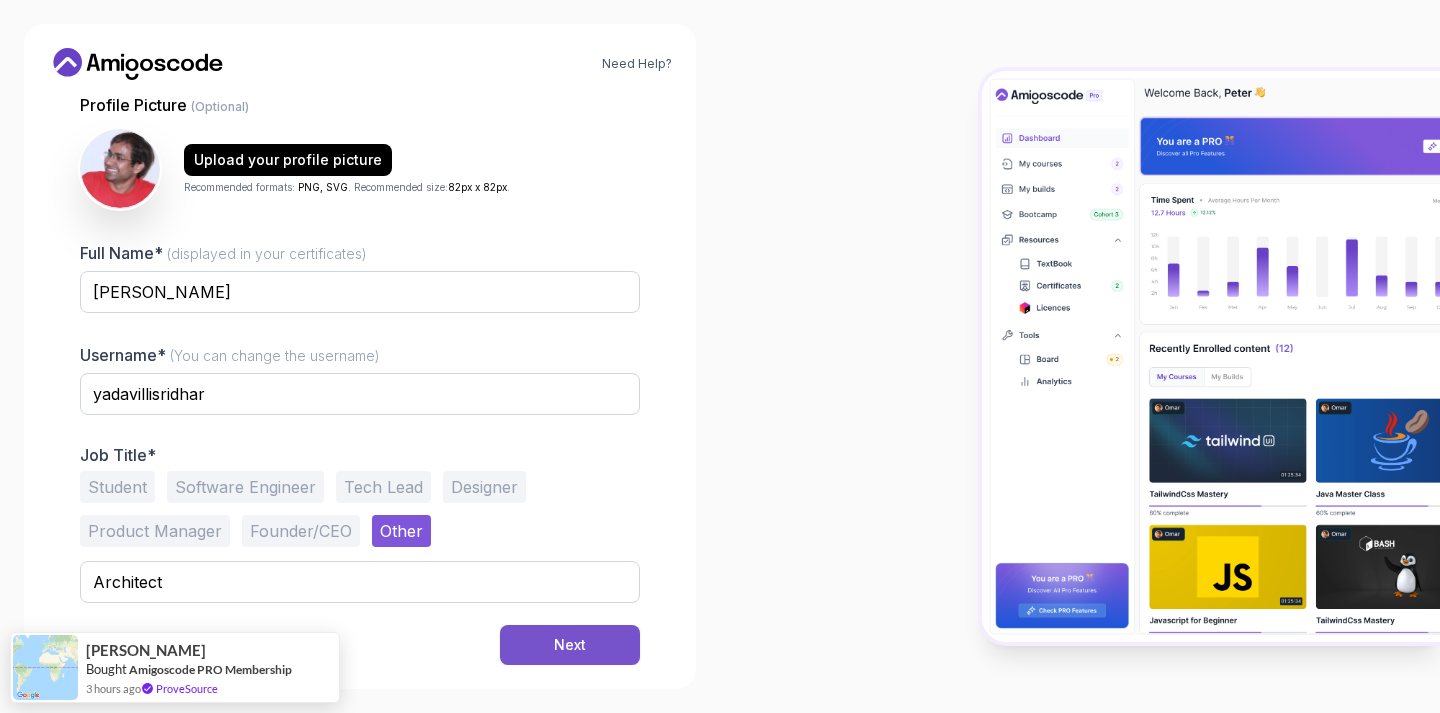 click on "Next" at bounding box center [570, 645] 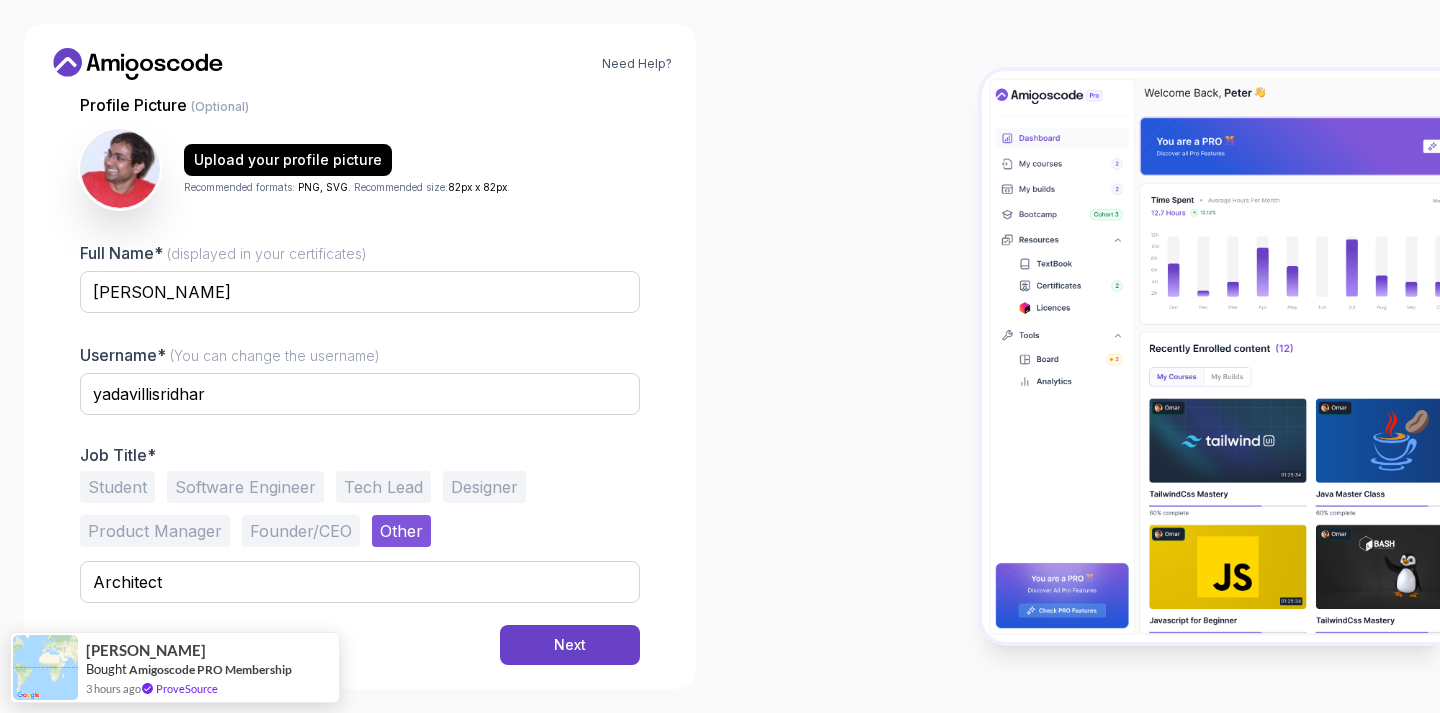 scroll, scrollTop: 184, scrollLeft: 0, axis: vertical 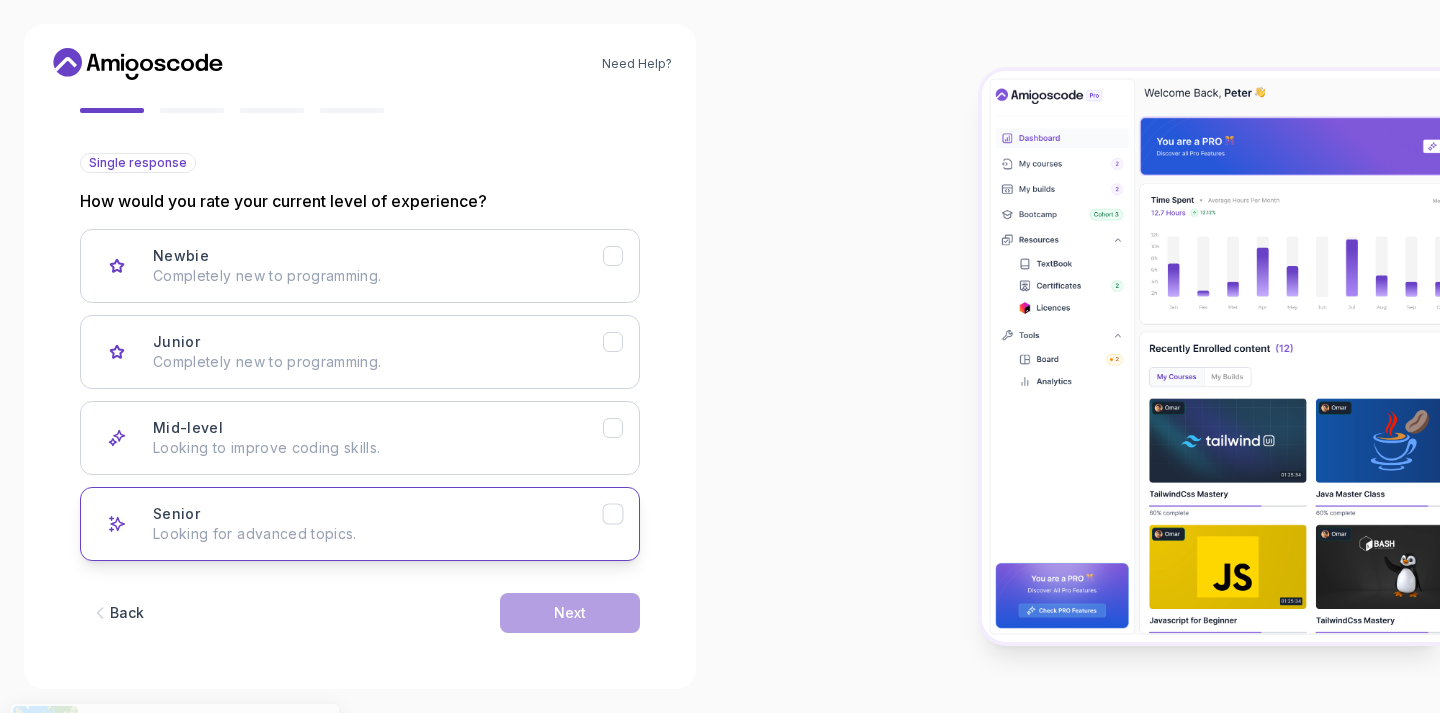 click on "Looking for advanced topics." at bounding box center [378, 534] 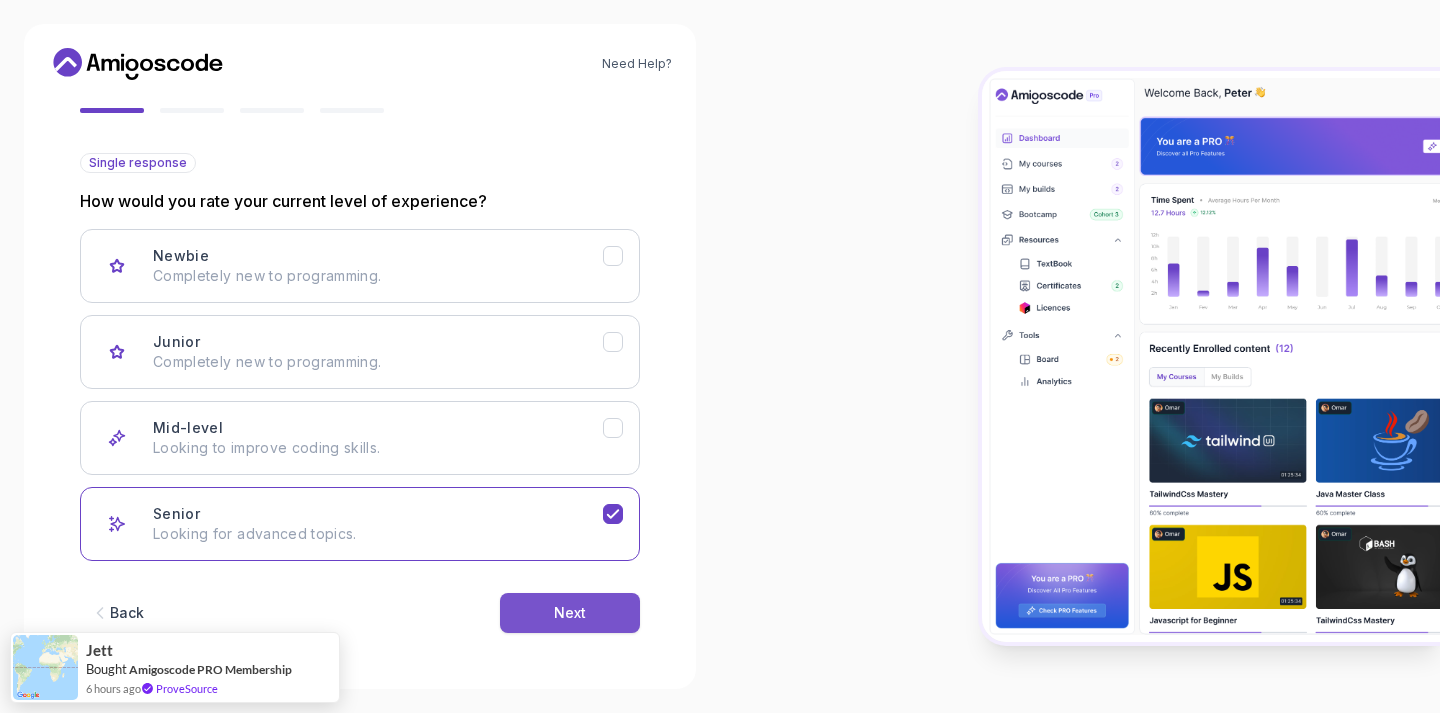 click on "Next" at bounding box center [570, 613] 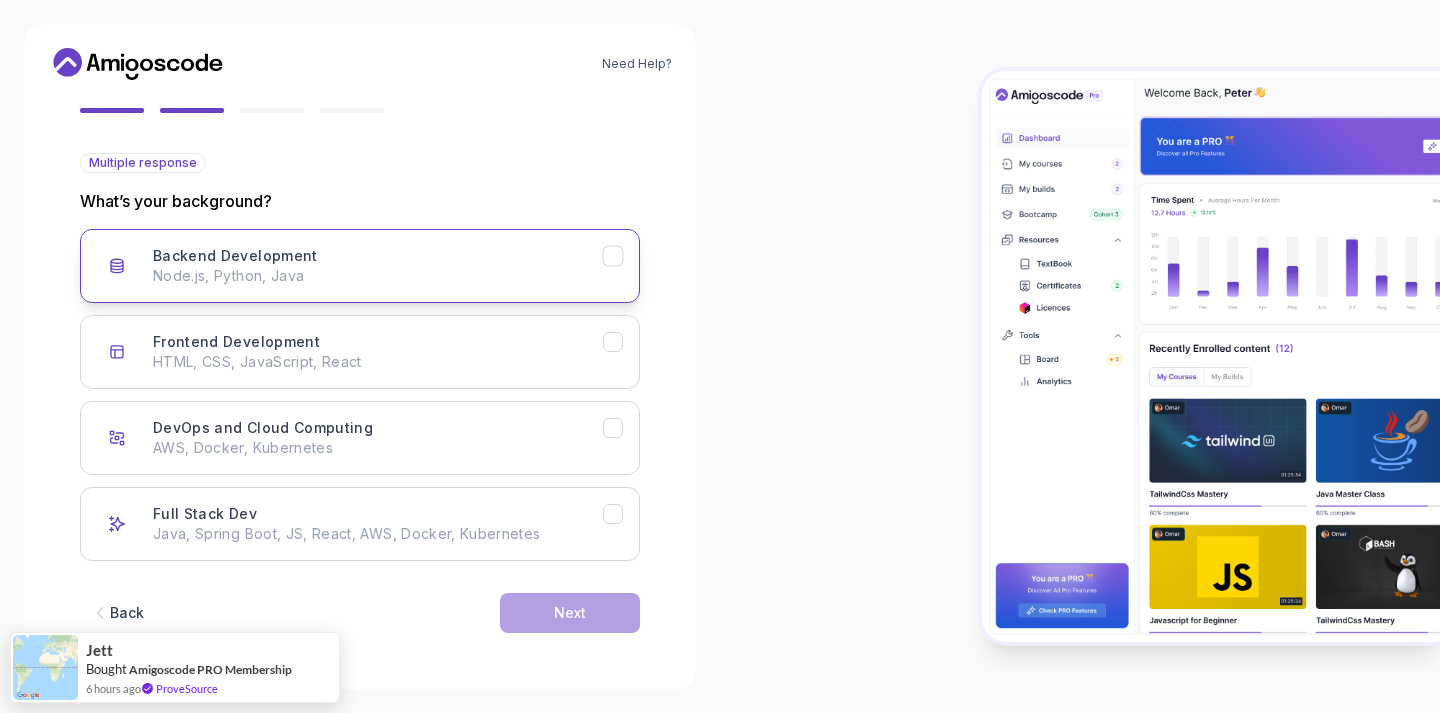 click on "Backend Development Node.js, Python, Java" at bounding box center (378, 266) 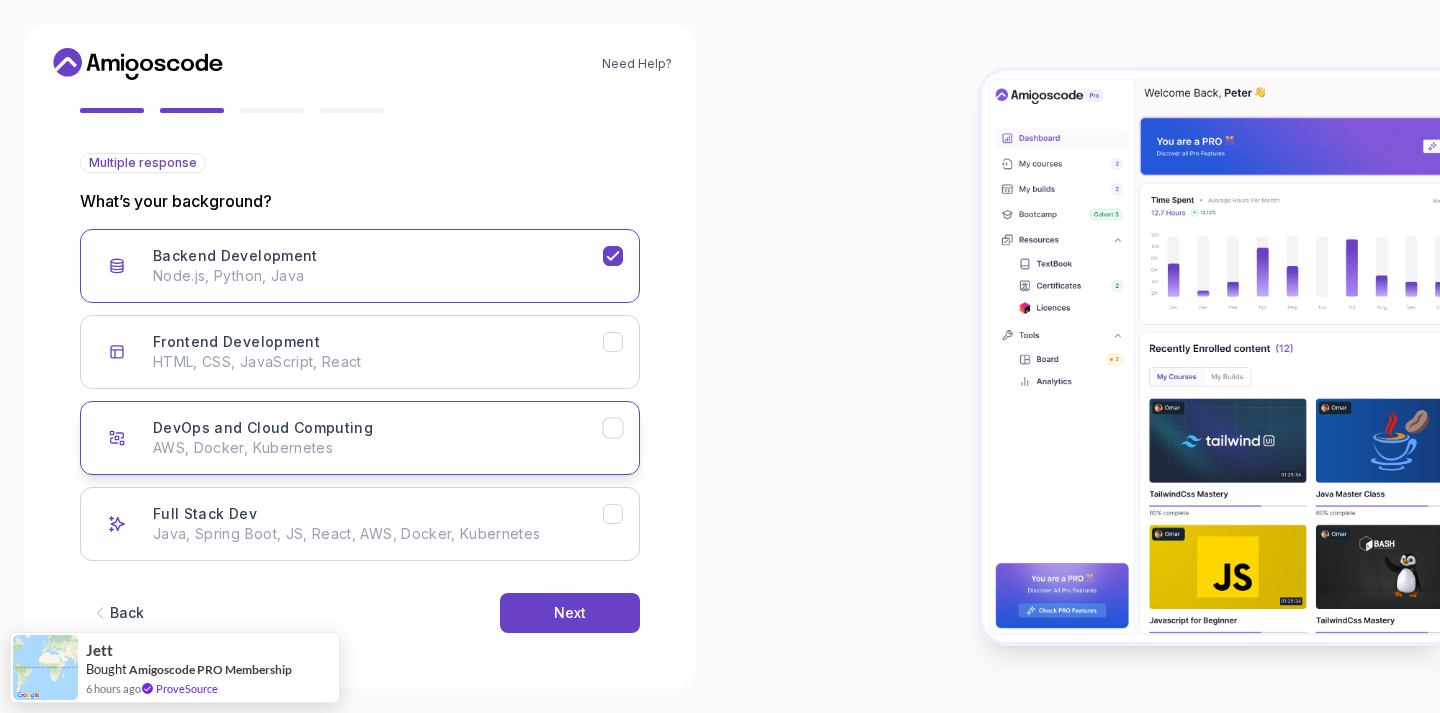 click on "DevOps and Cloud Computing AWS, Docker, Kubernetes" at bounding box center [378, 438] 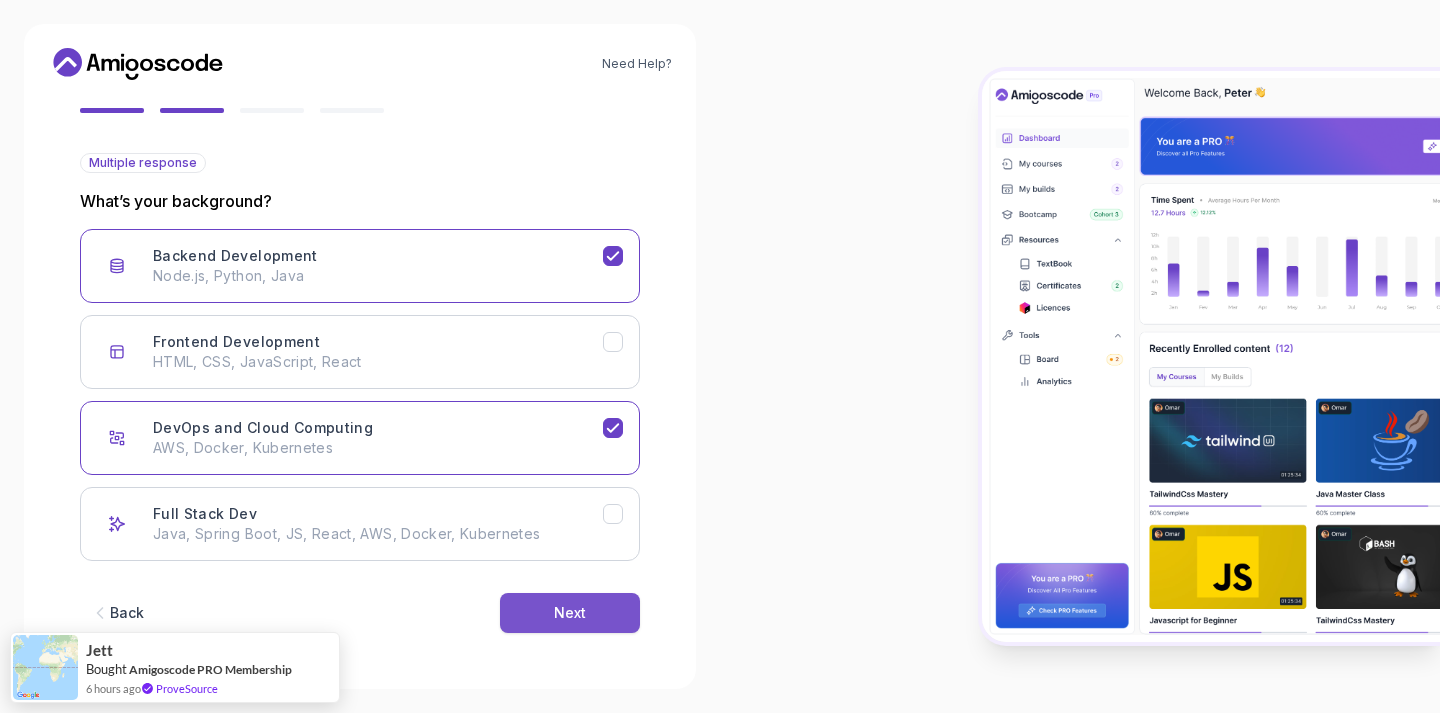 click on "Next" at bounding box center (570, 613) 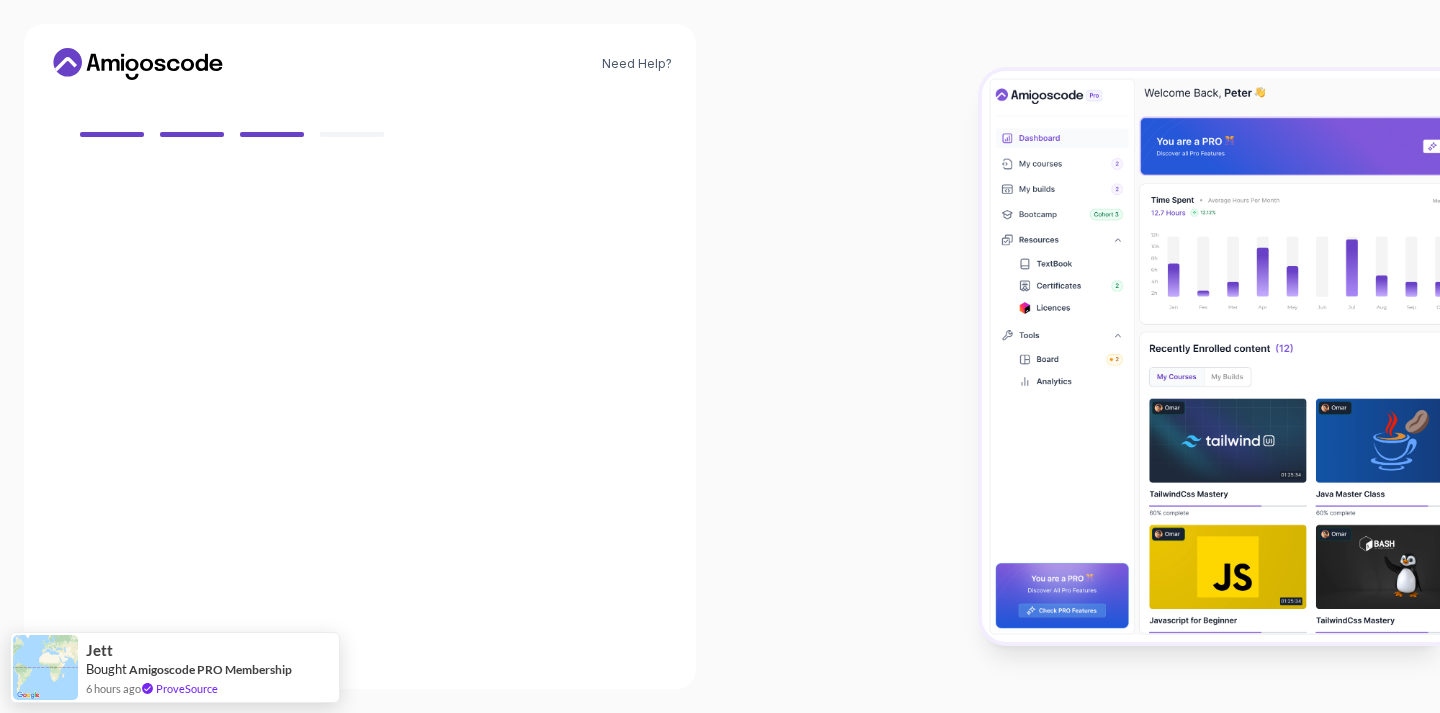 scroll, scrollTop: 160, scrollLeft: 0, axis: vertical 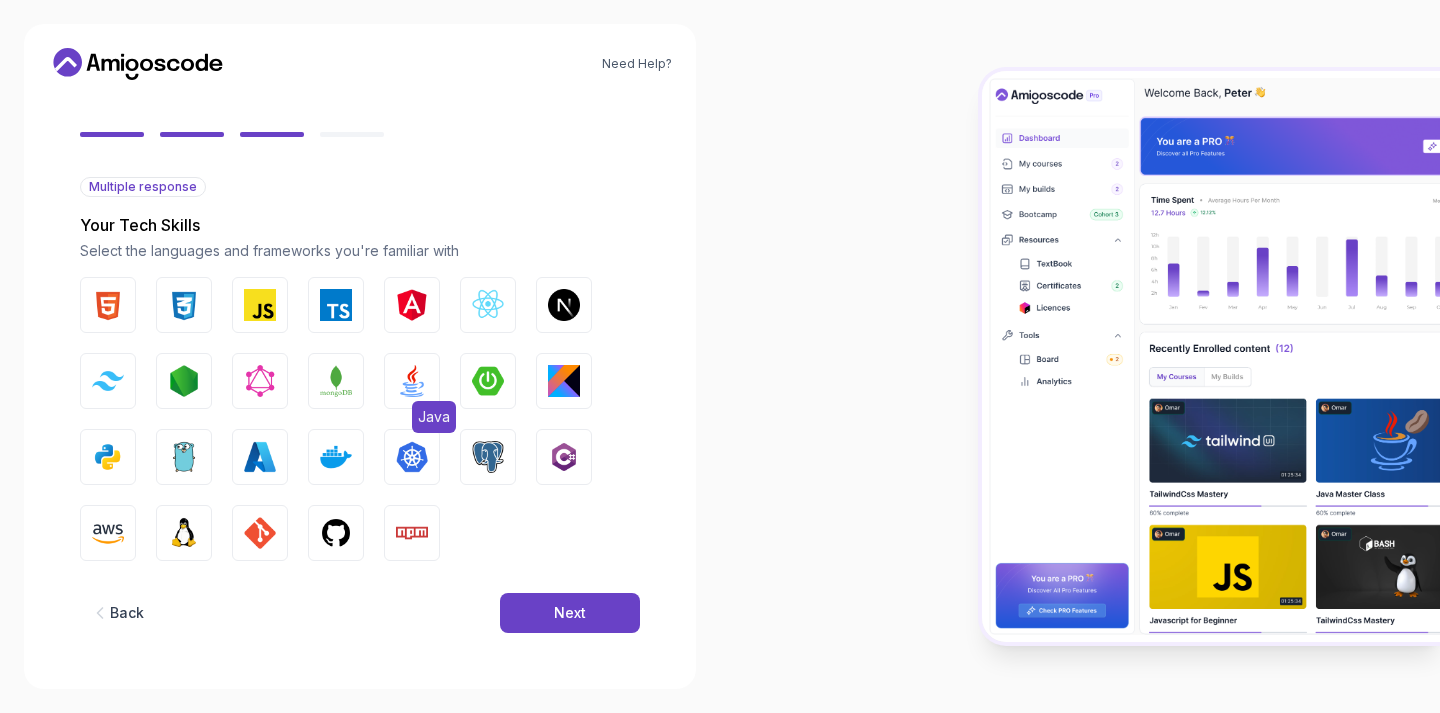click at bounding box center [412, 381] 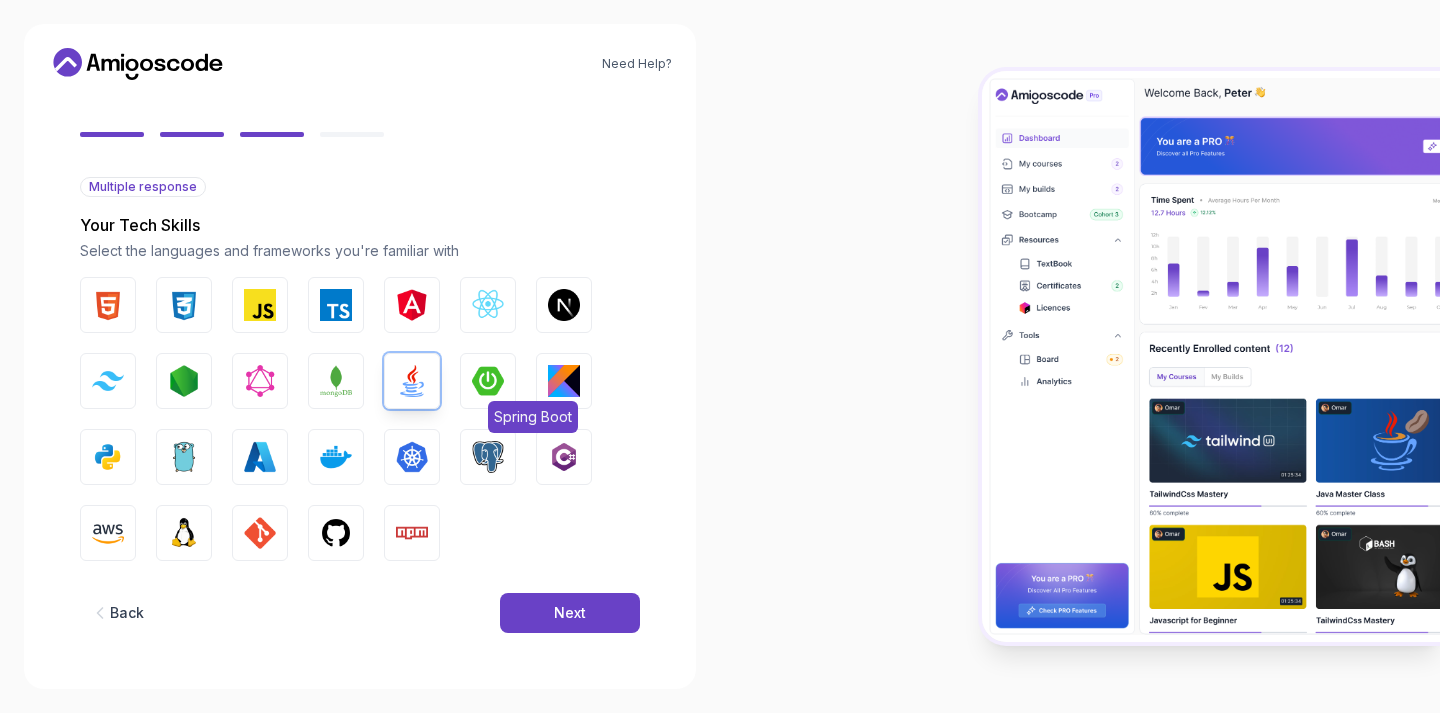 click at bounding box center (488, 381) 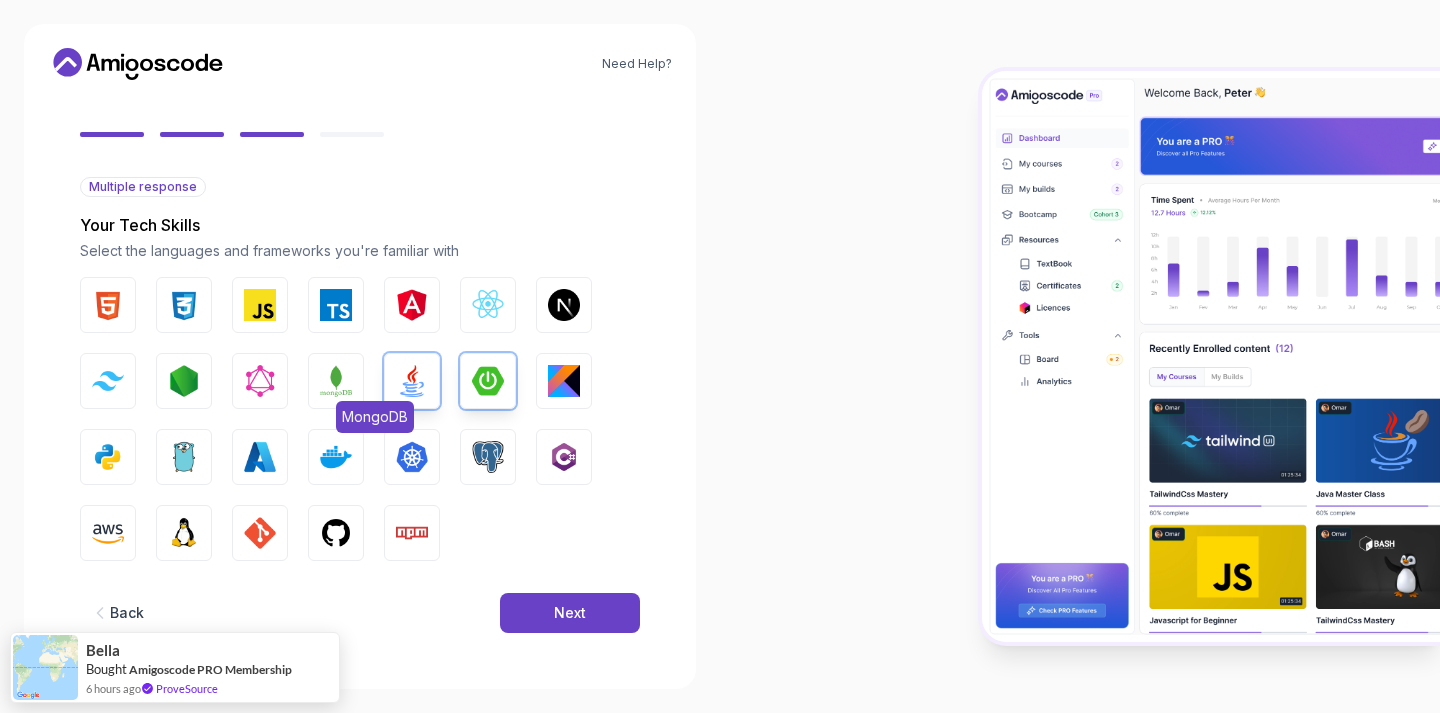 click at bounding box center [336, 381] 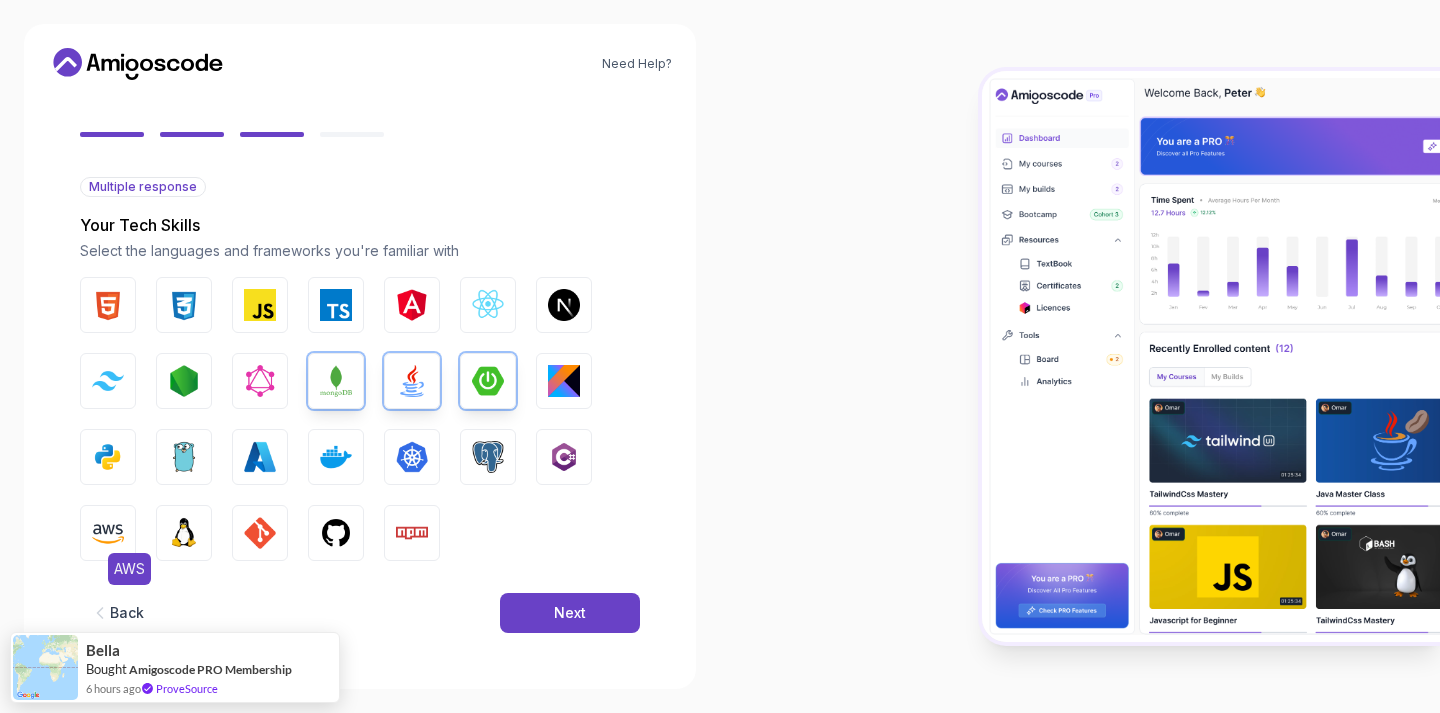 click at bounding box center [108, 533] 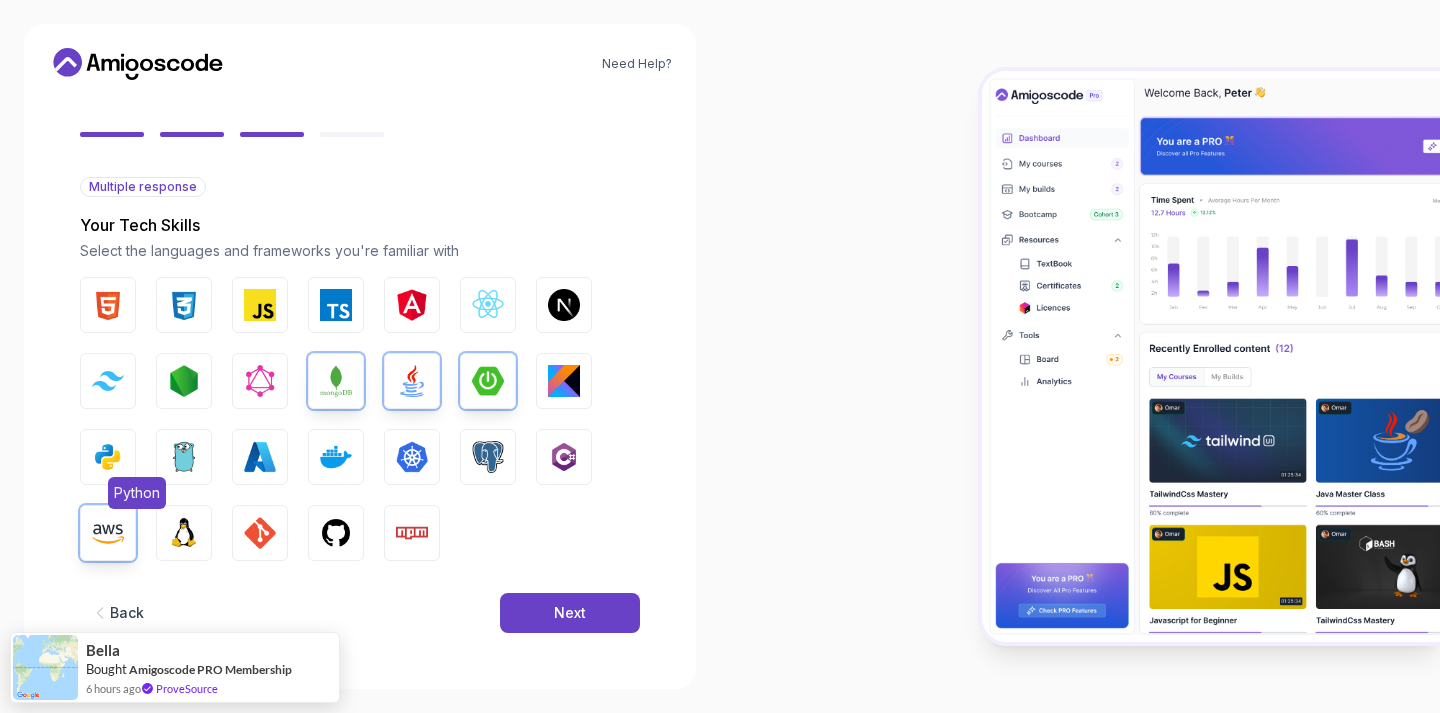 click at bounding box center (108, 457) 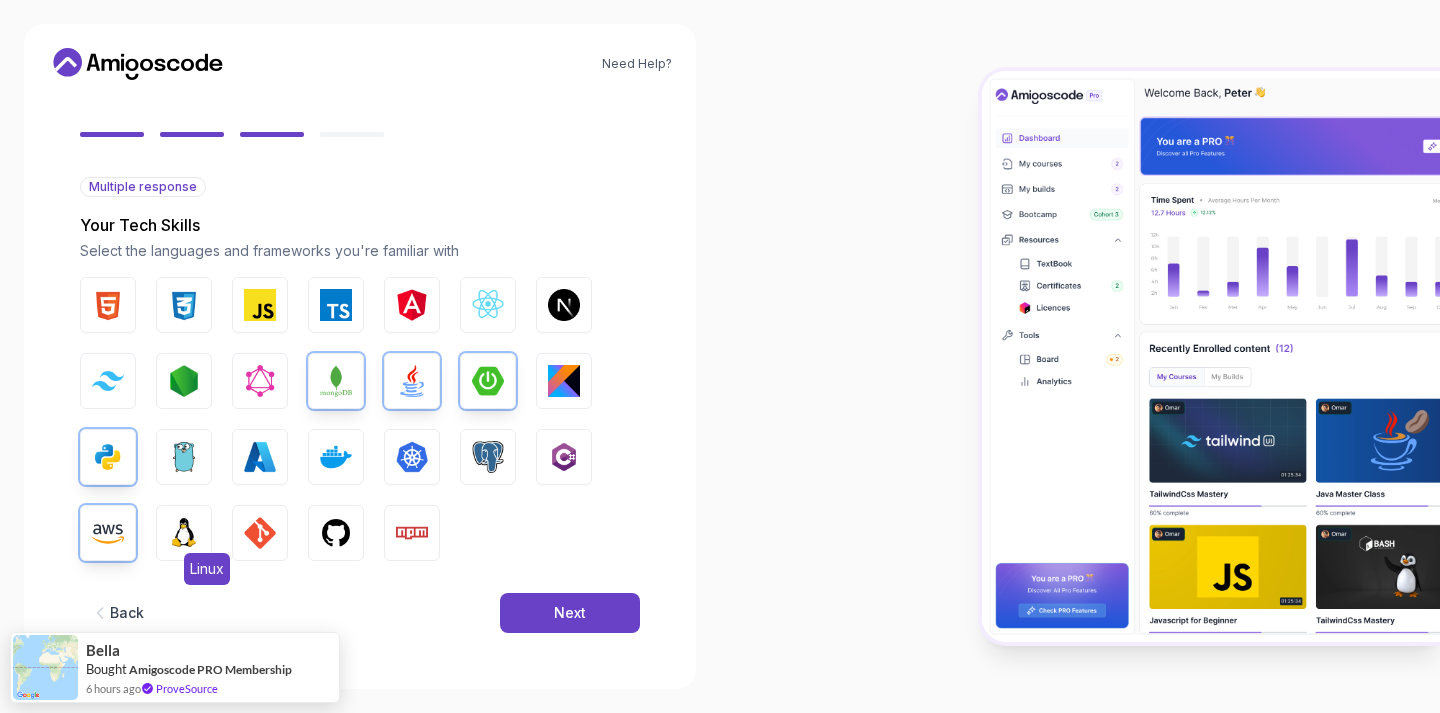 click at bounding box center [184, 533] 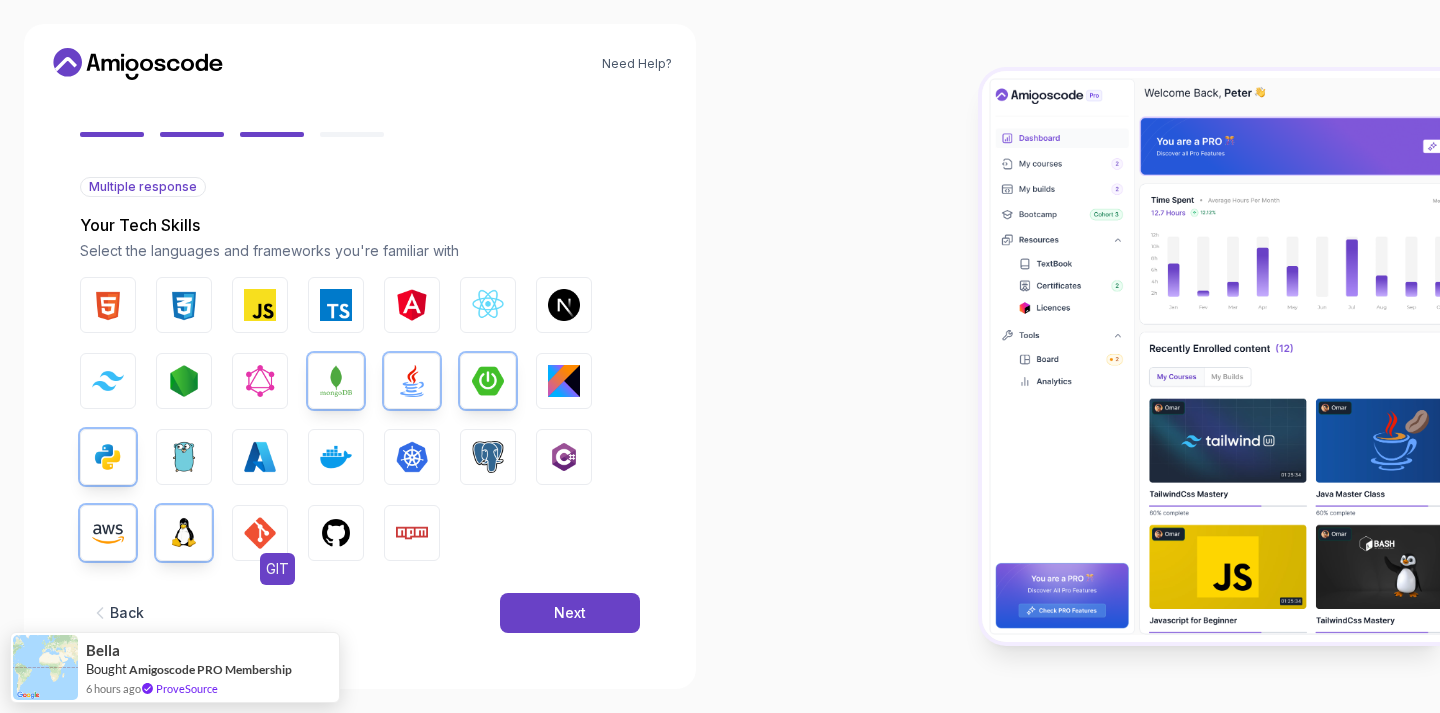click at bounding box center (260, 533) 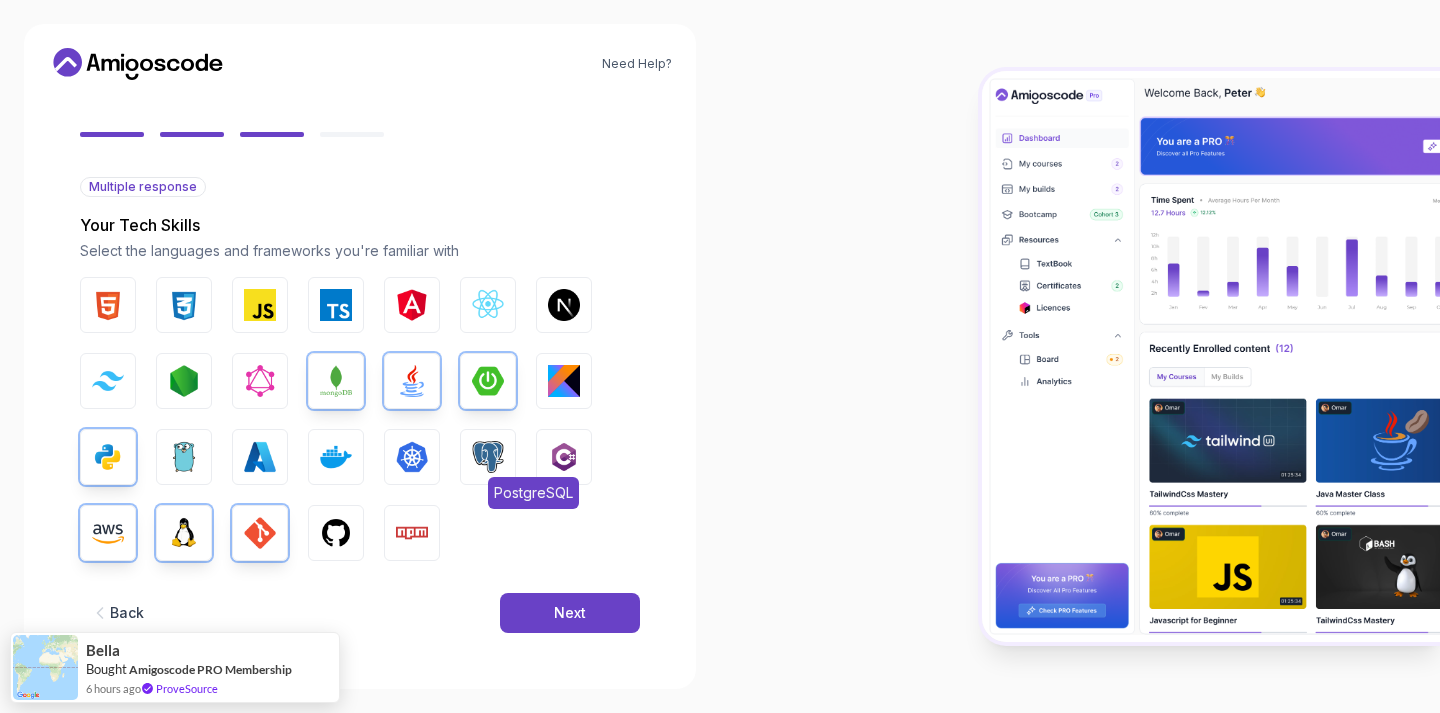 click at bounding box center [488, 457] 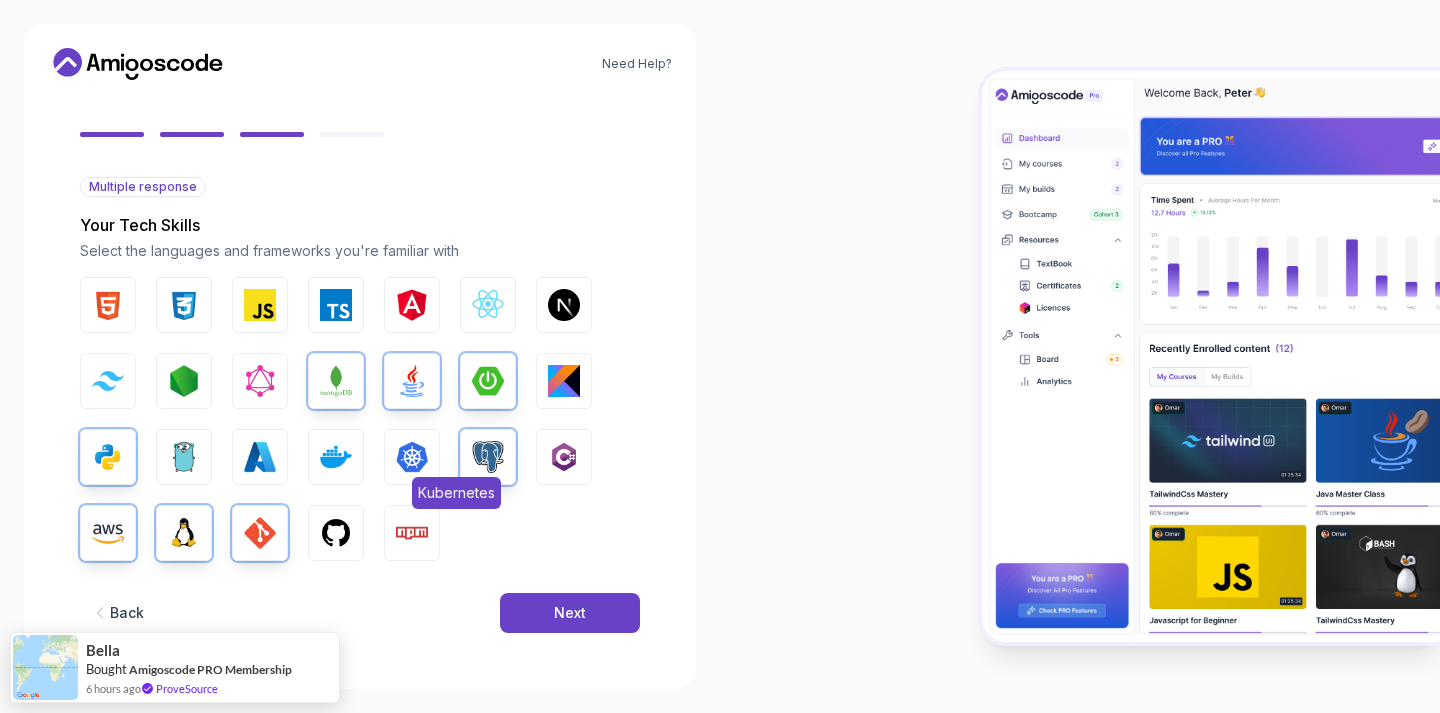 click at bounding box center [412, 457] 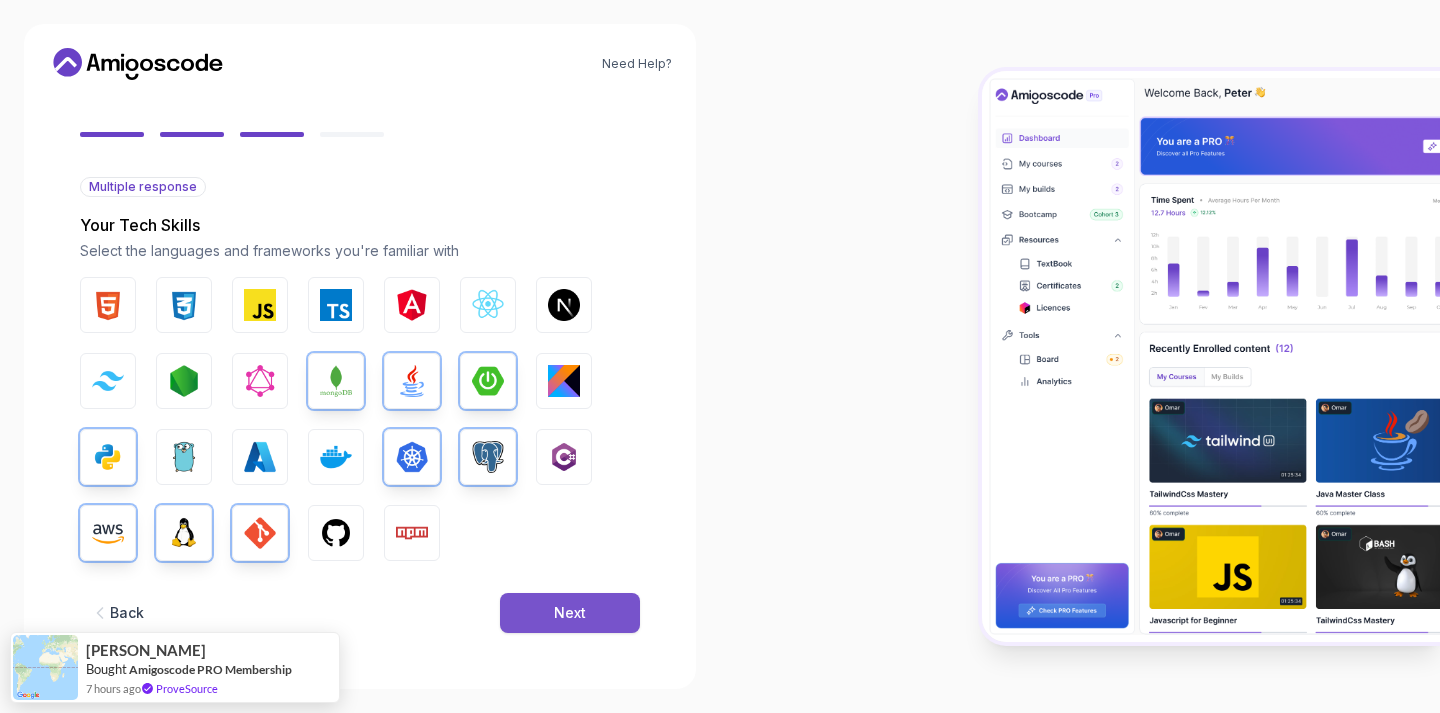 click on "Next" at bounding box center (570, 613) 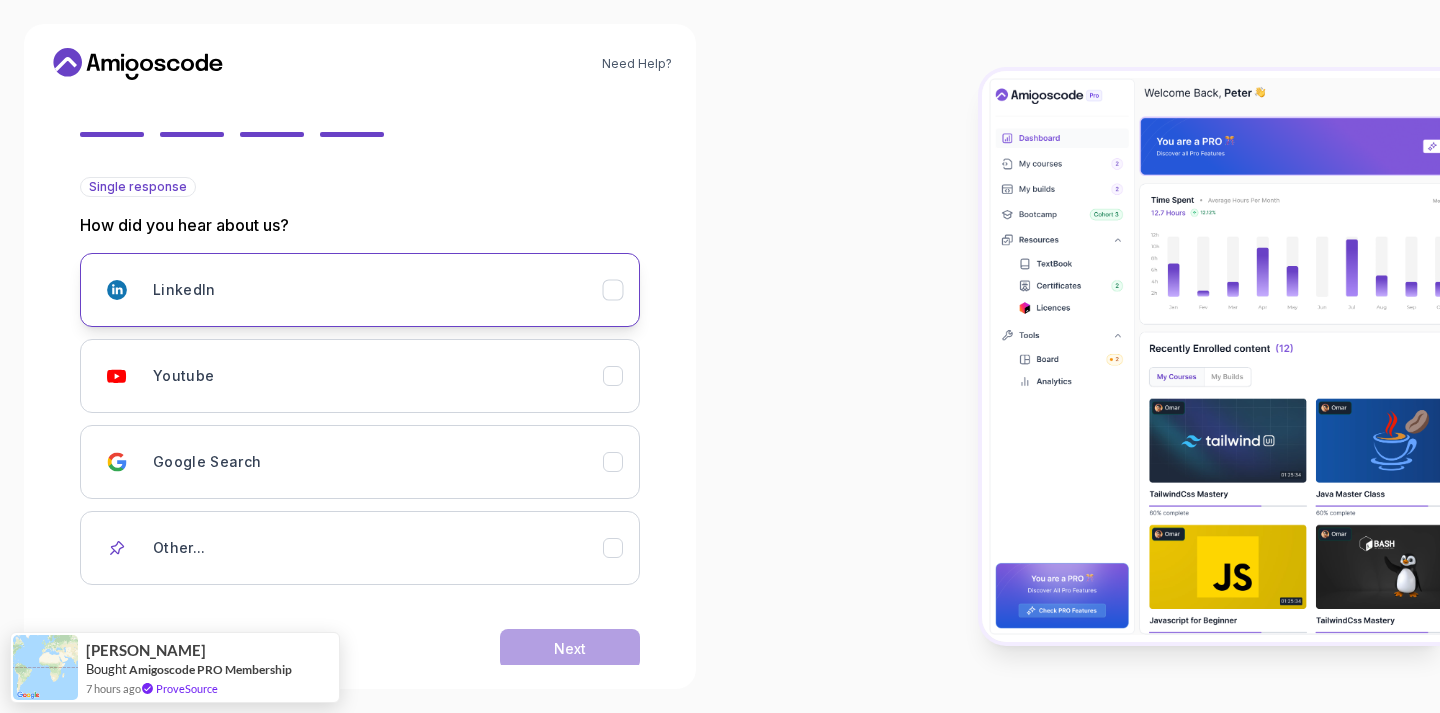 click on "LinkedIn" at bounding box center (378, 290) 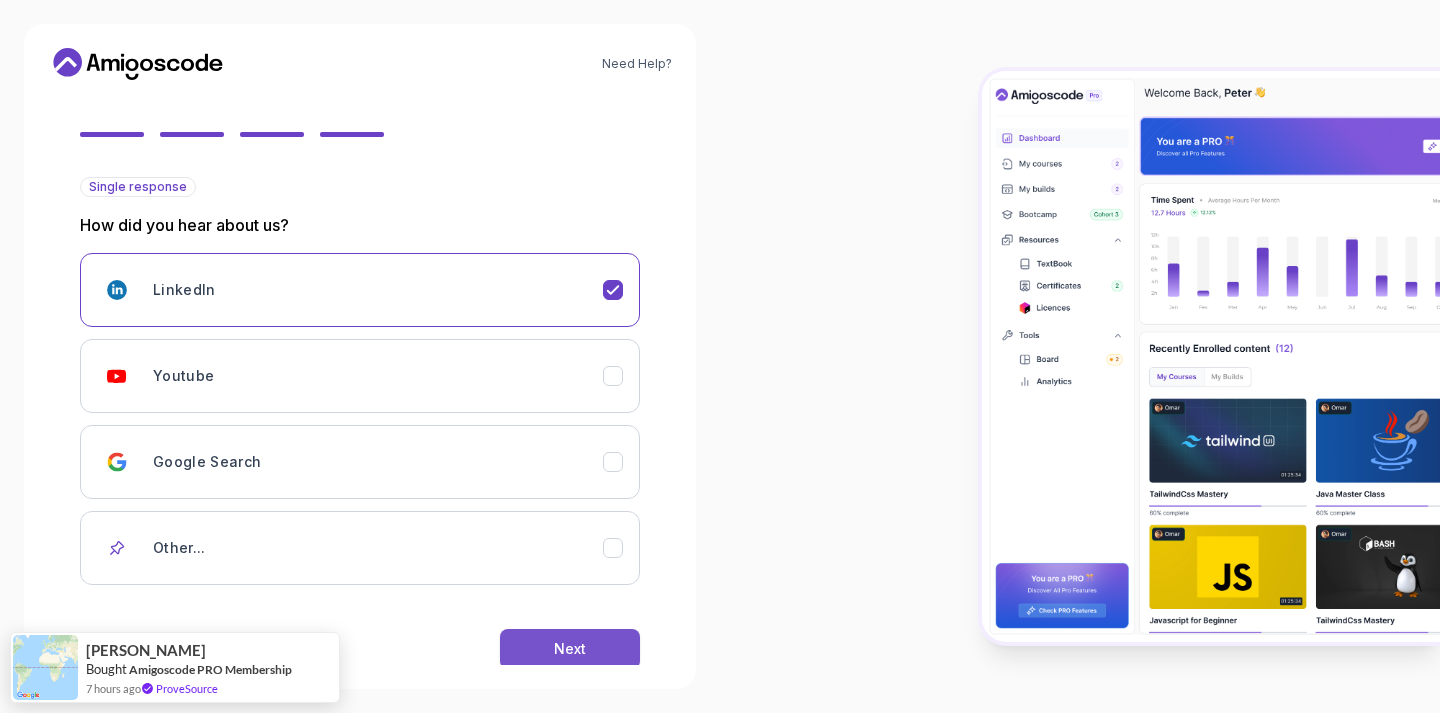 click on "Next" at bounding box center [570, 649] 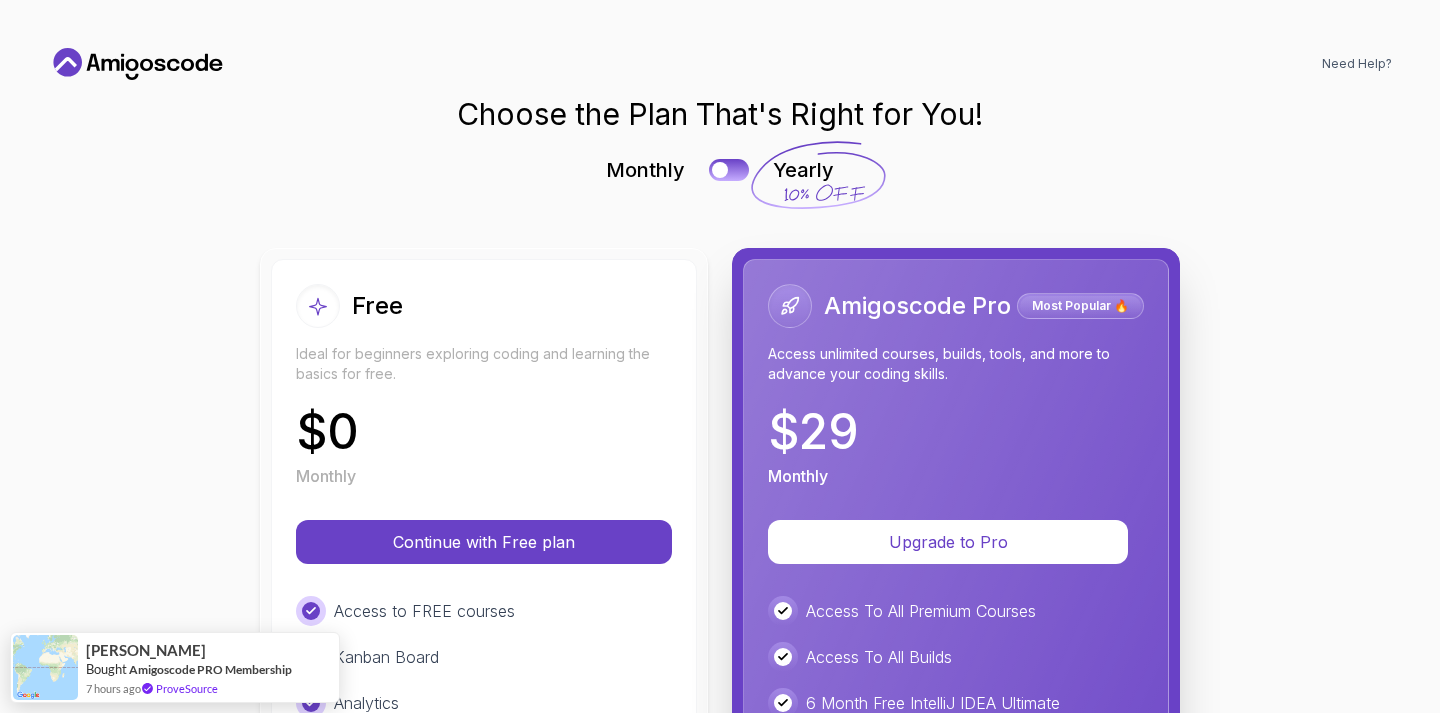 scroll, scrollTop: 0, scrollLeft: 0, axis: both 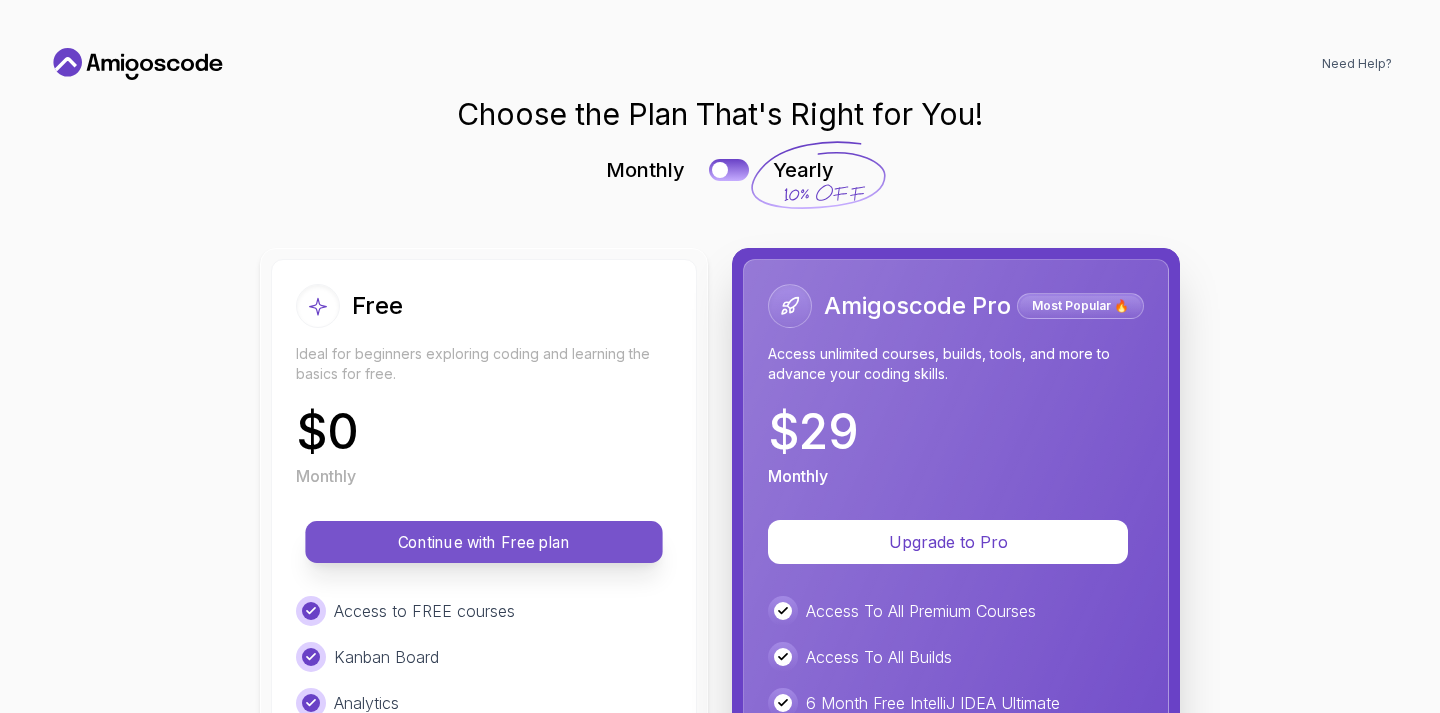 click on "Continue with Free plan" at bounding box center (484, 542) 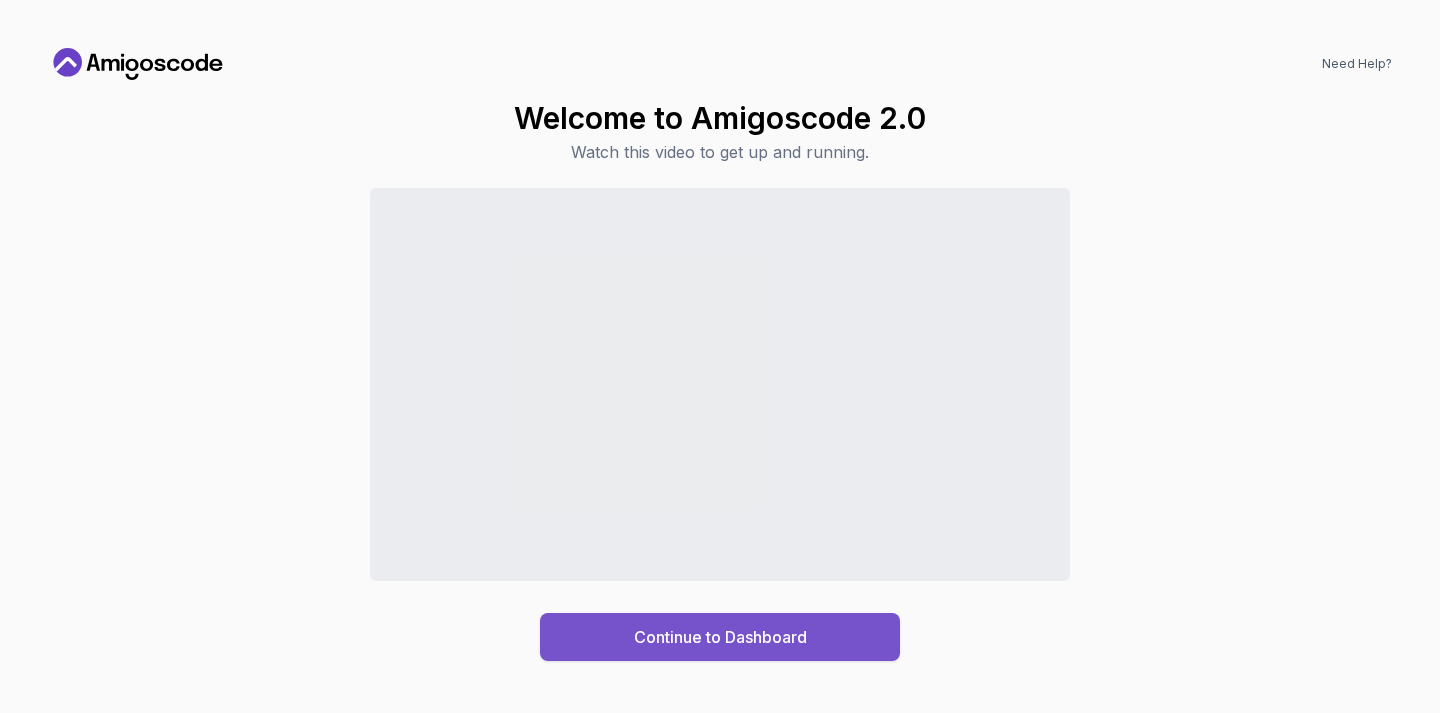 click on "Continue to Dashboard" at bounding box center [720, 637] 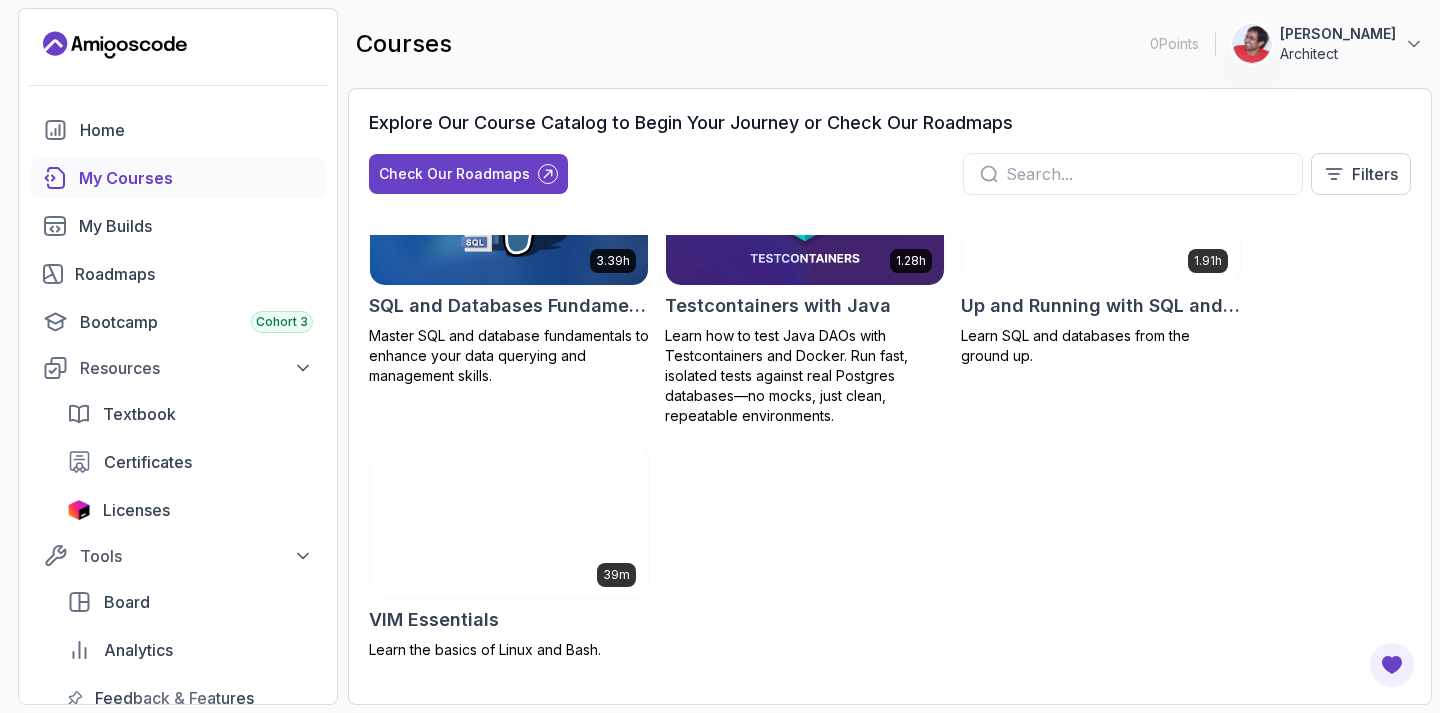 scroll, scrollTop: 3841, scrollLeft: 0, axis: vertical 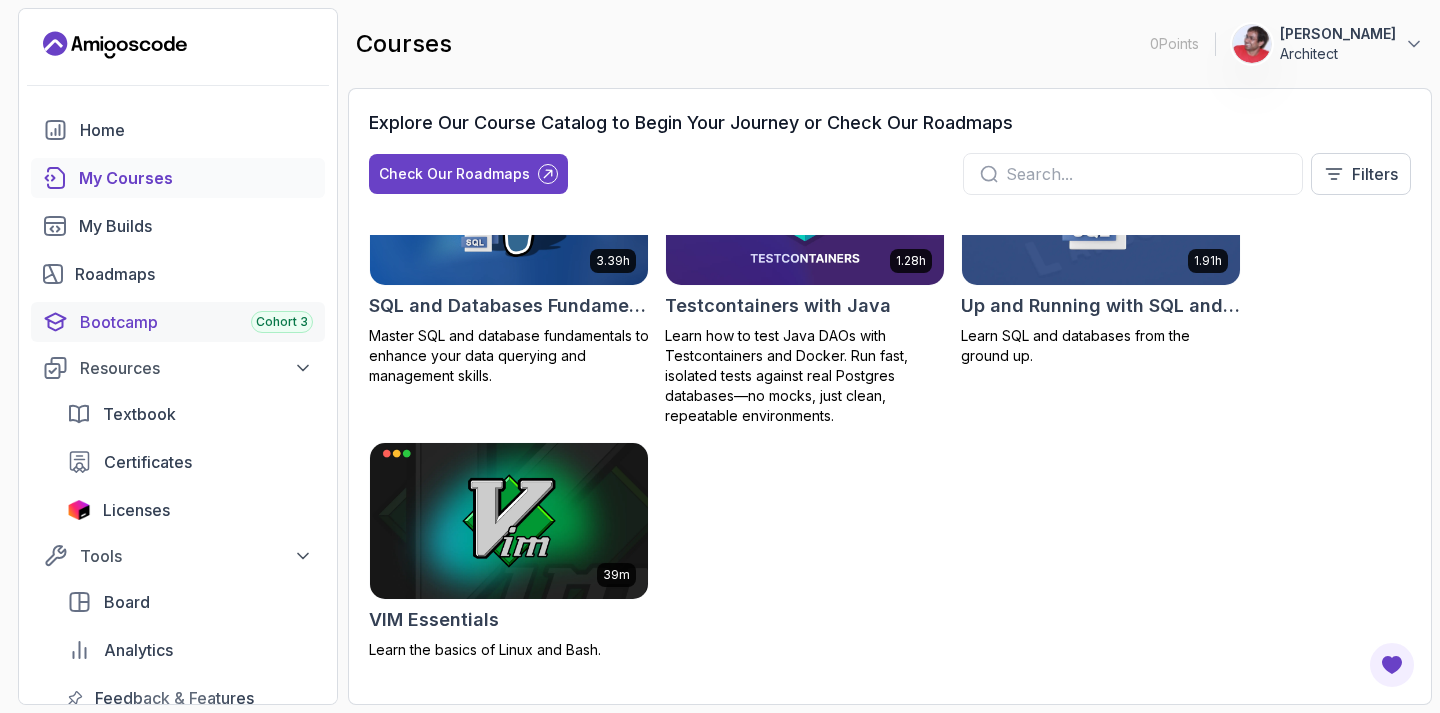 click on "Cohort 3" at bounding box center (282, 322) 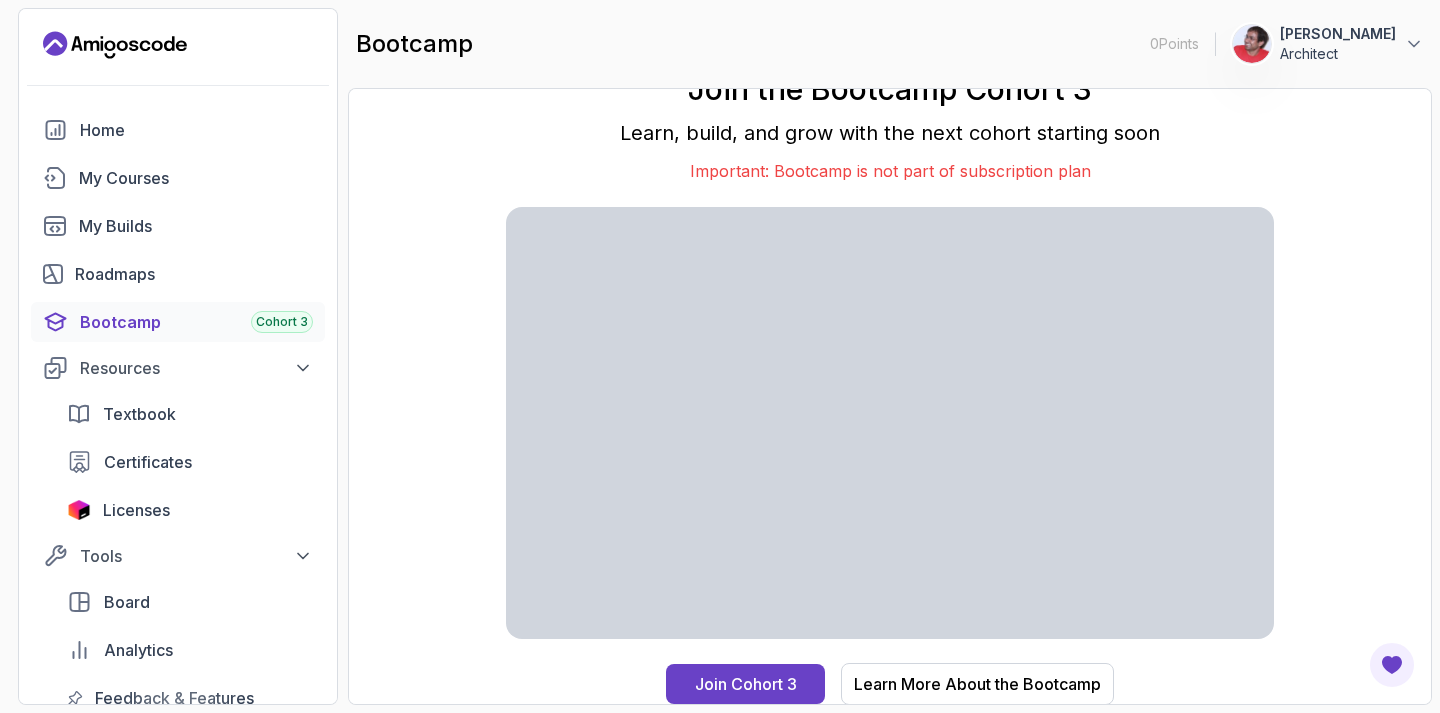 scroll, scrollTop: 0, scrollLeft: 0, axis: both 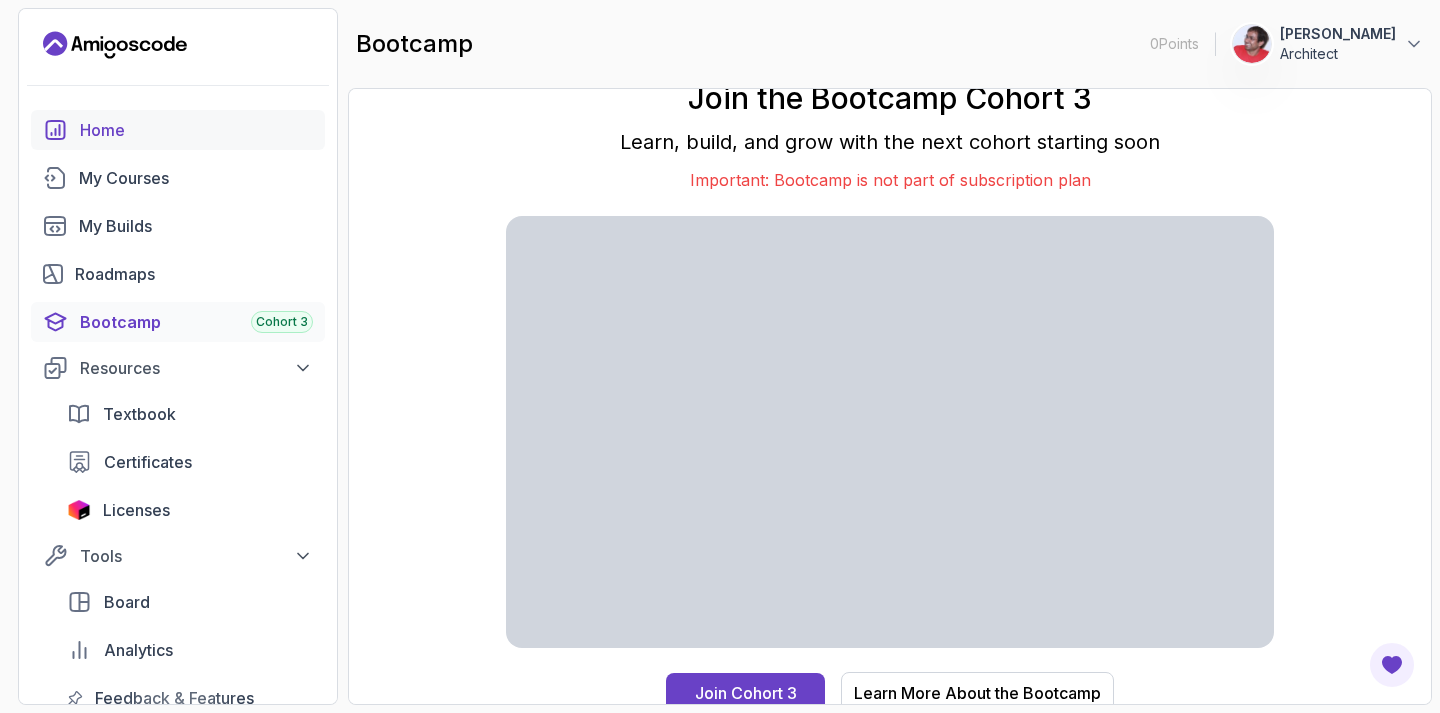 click on "Home" at bounding box center [196, 130] 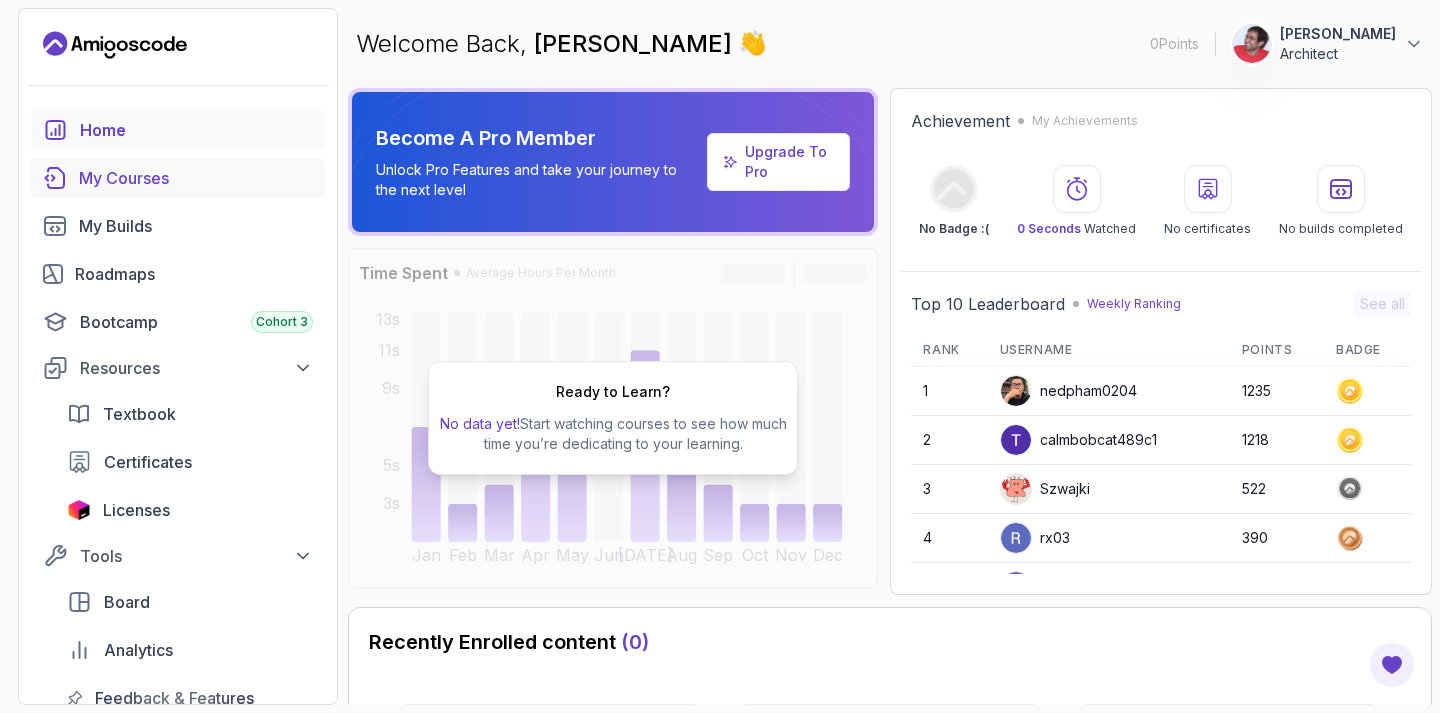 click on "My Courses" at bounding box center [196, 178] 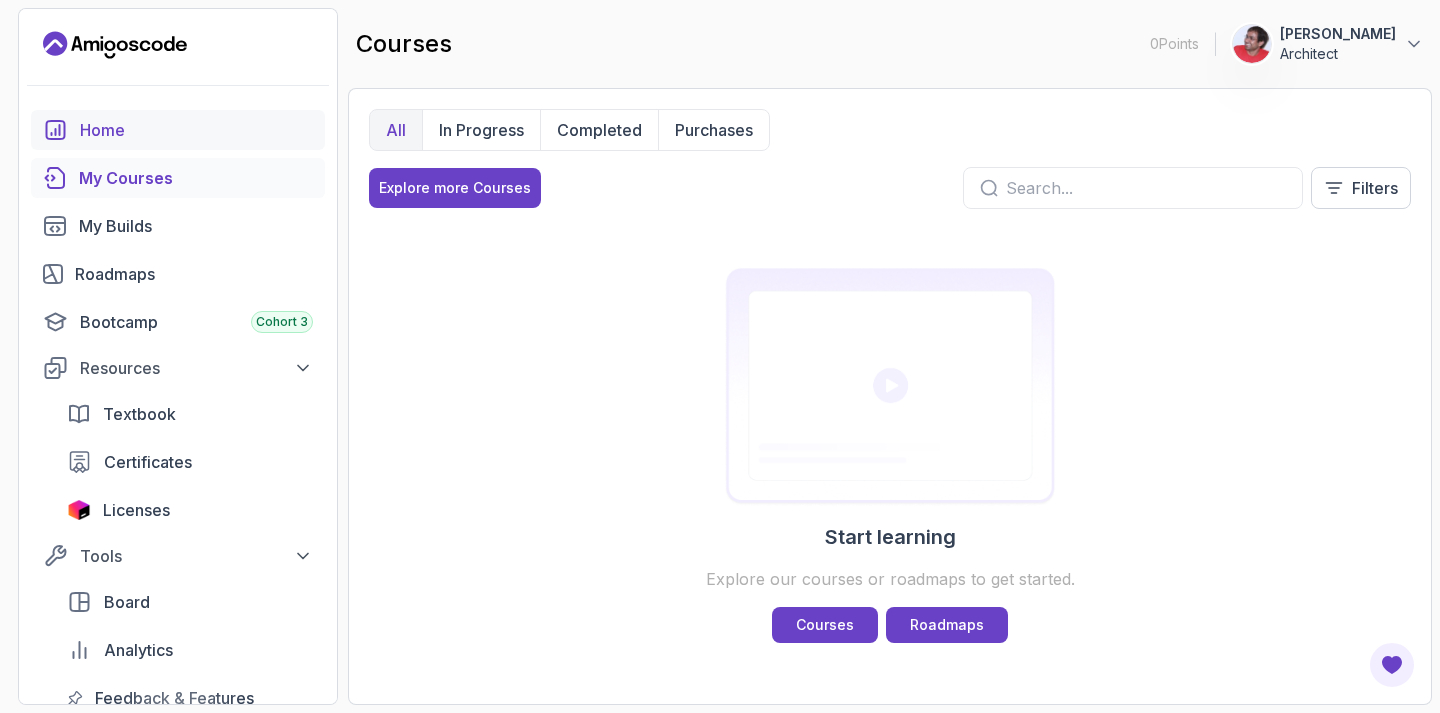 click on "Home" at bounding box center [196, 130] 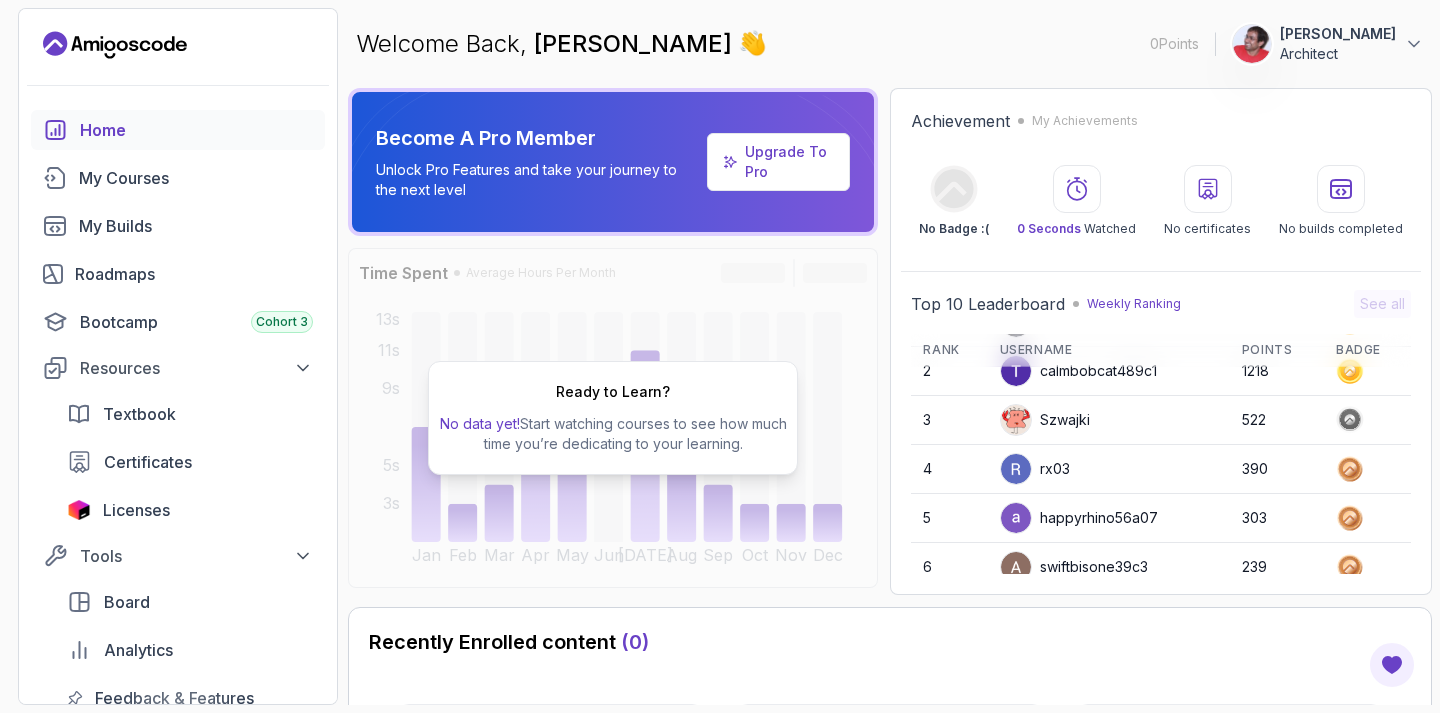 scroll, scrollTop: 282, scrollLeft: 0, axis: vertical 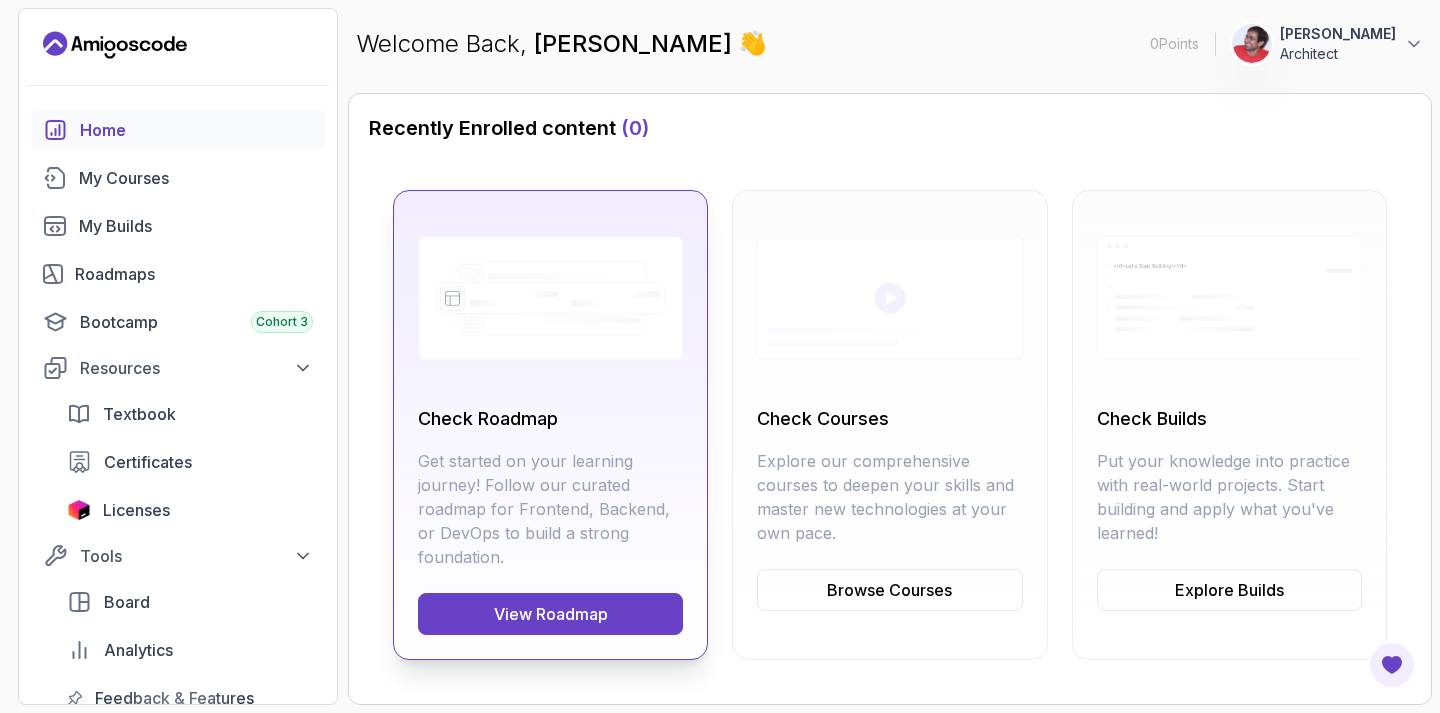 click on "View Roadmap" at bounding box center [550, 614] 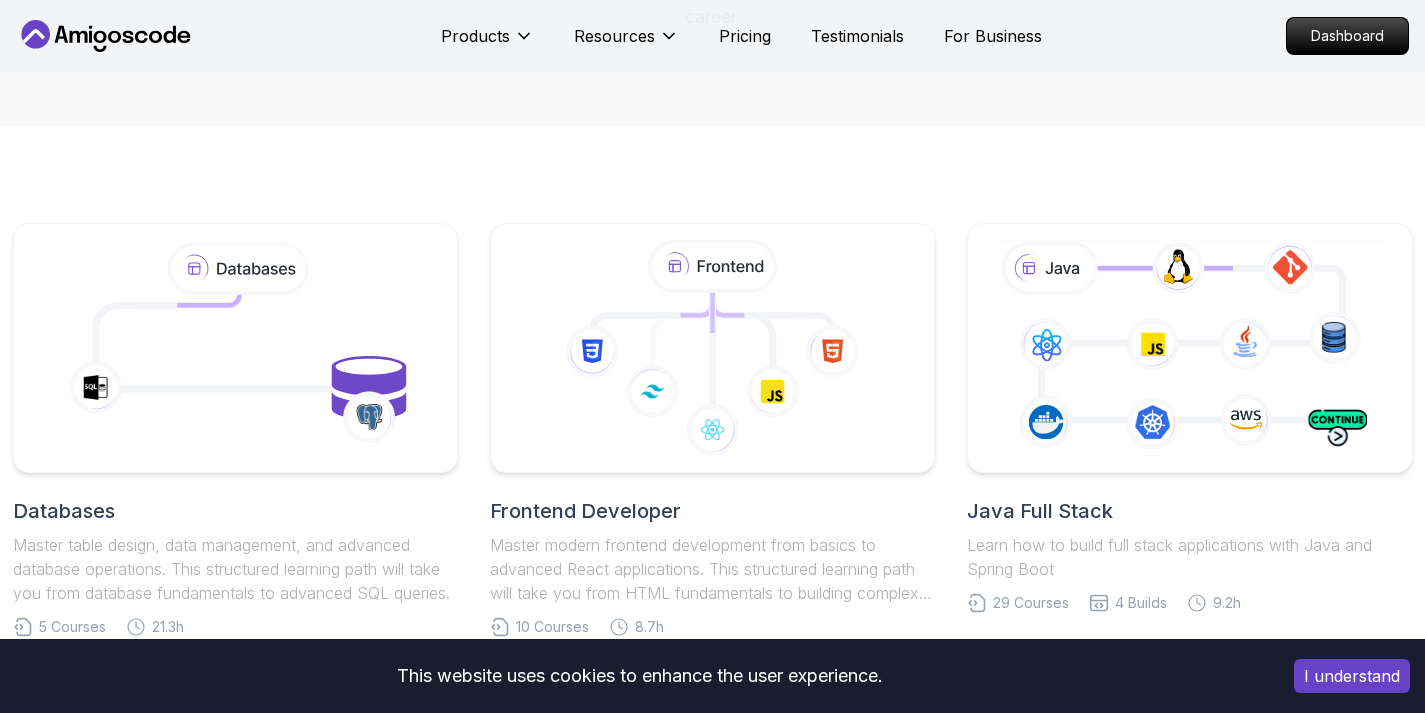 scroll, scrollTop: 293, scrollLeft: 0, axis: vertical 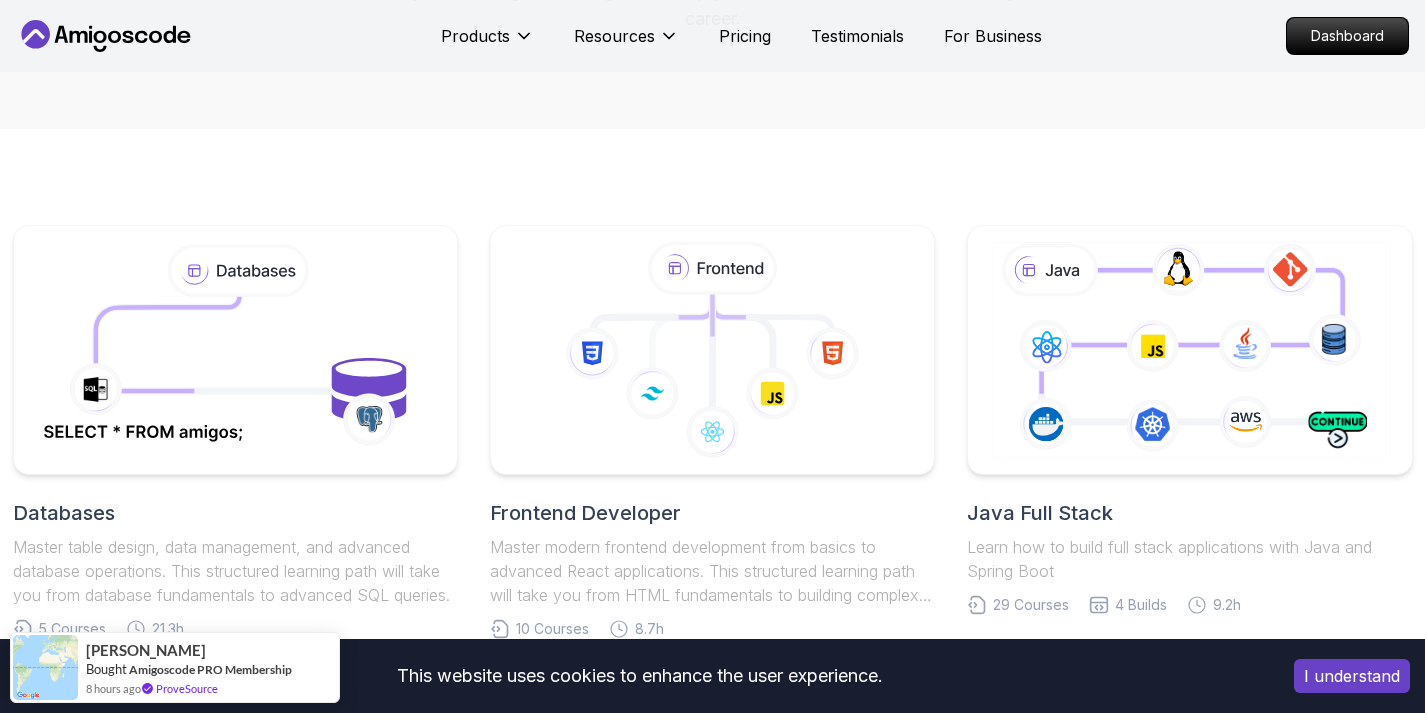 click on "This website uses cookies to enhance the user experience. I understand Products Resources Pricing Testimonials For Business Dashboard Products Resources Pricing Testimonials For Business Dashboard Roadmaps Start with our   Step-by-Step Roadmaps! Easy-to-follow guides designed to help you master new skills and advance your career. Databases Master table design, data management, and advanced database operations. This structured learning path will take you from database fundamentals to advanced SQL queries. 5   Courses 21.3h Frontend Developer Master modern frontend development from basics to advanced React applications. This structured learning path will take you from HTML fundamentals to building complex React applications. 10   Courses 8.7h Java Full Stack Learn how to build full stack applications with Java and Spring Boot 29   Courses 4   Builds 9.2h Core Java (Java Master Class) Learn how to build full stack applications with Java and Spring Boot 18   Courses 10.4h Spring and Spring Boot 10   Courses 21.4h" at bounding box center [712, 931] 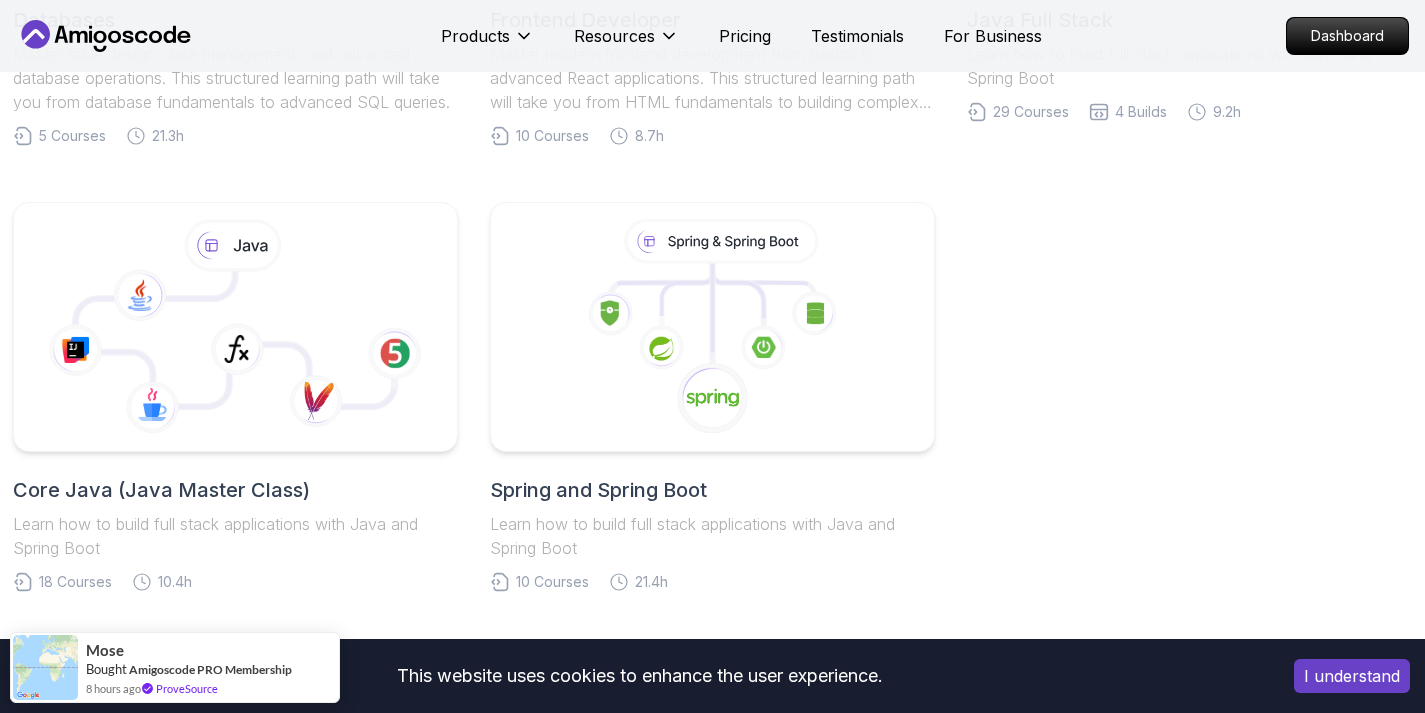 scroll, scrollTop: 787, scrollLeft: 0, axis: vertical 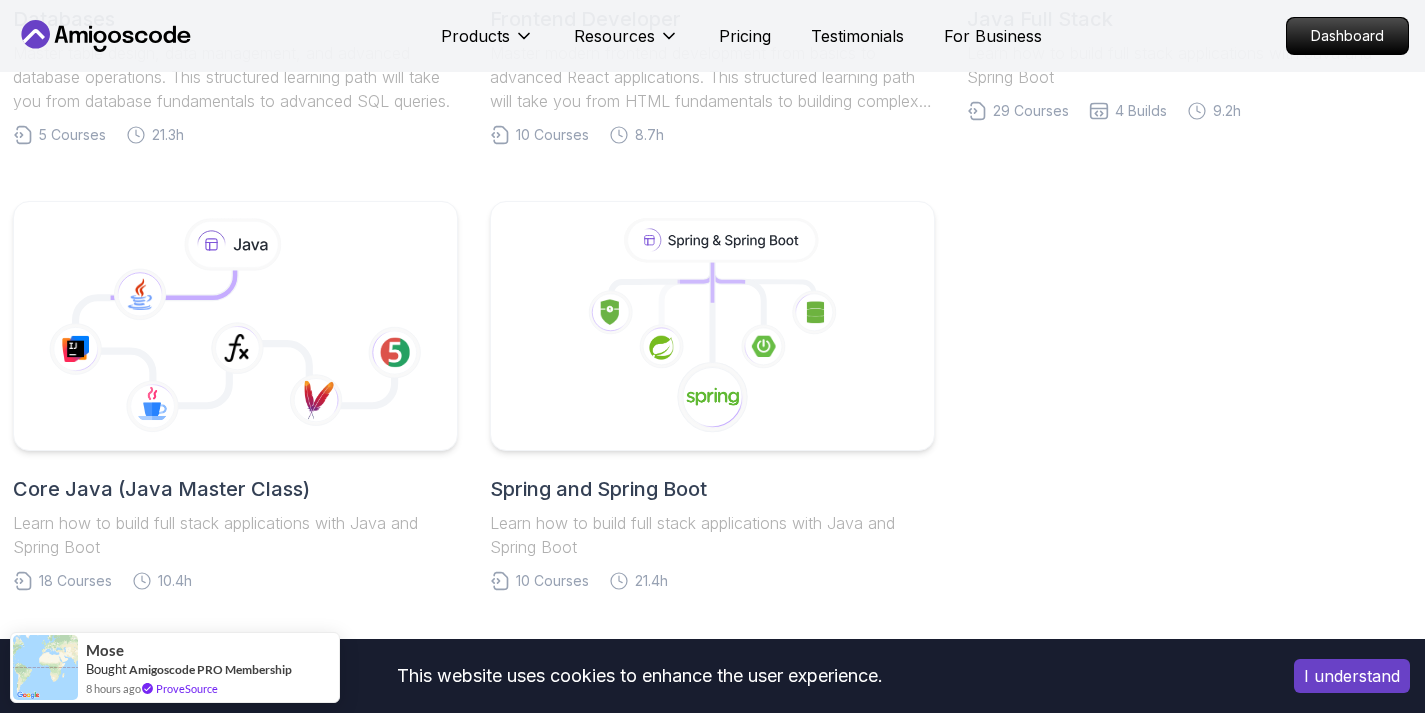 click on "Spring and Spring Boot Learn how to build full stack applications with Java and Spring Boot" at bounding box center [712, 517] 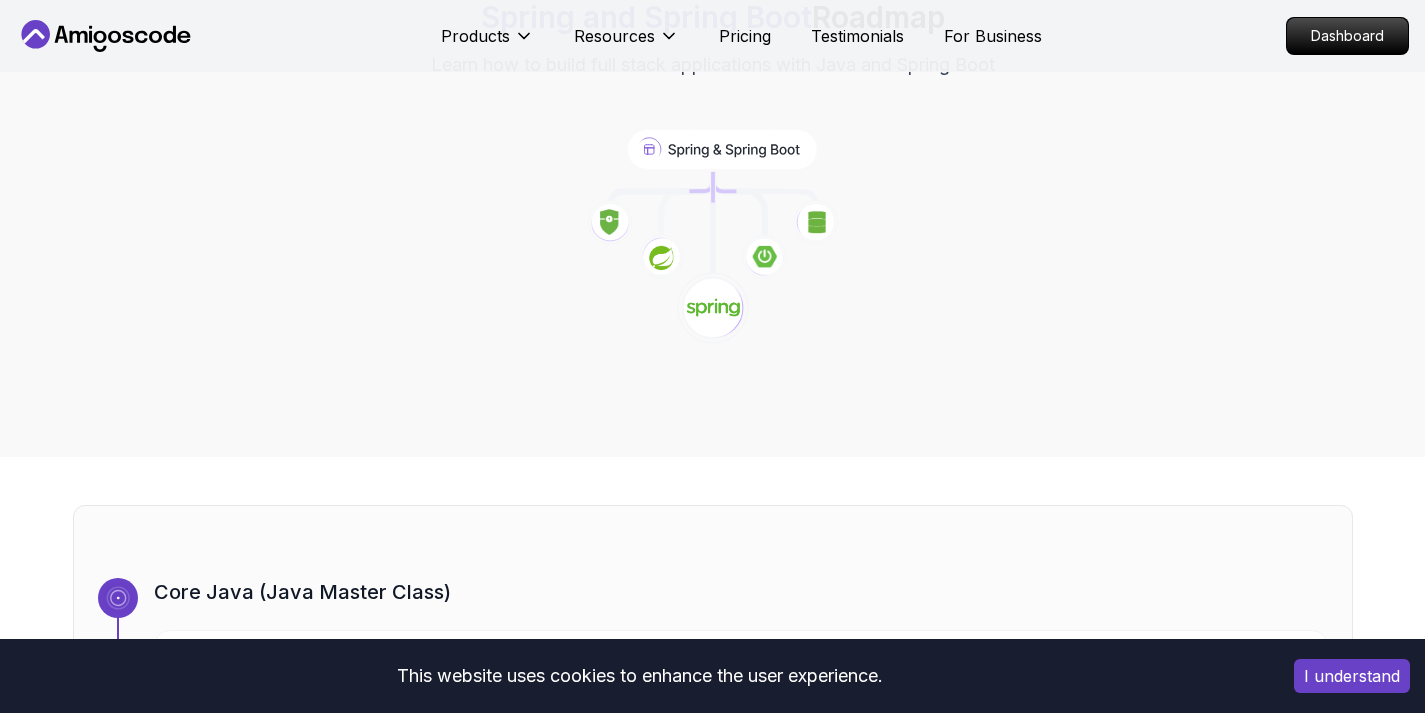 scroll, scrollTop: 216, scrollLeft: 0, axis: vertical 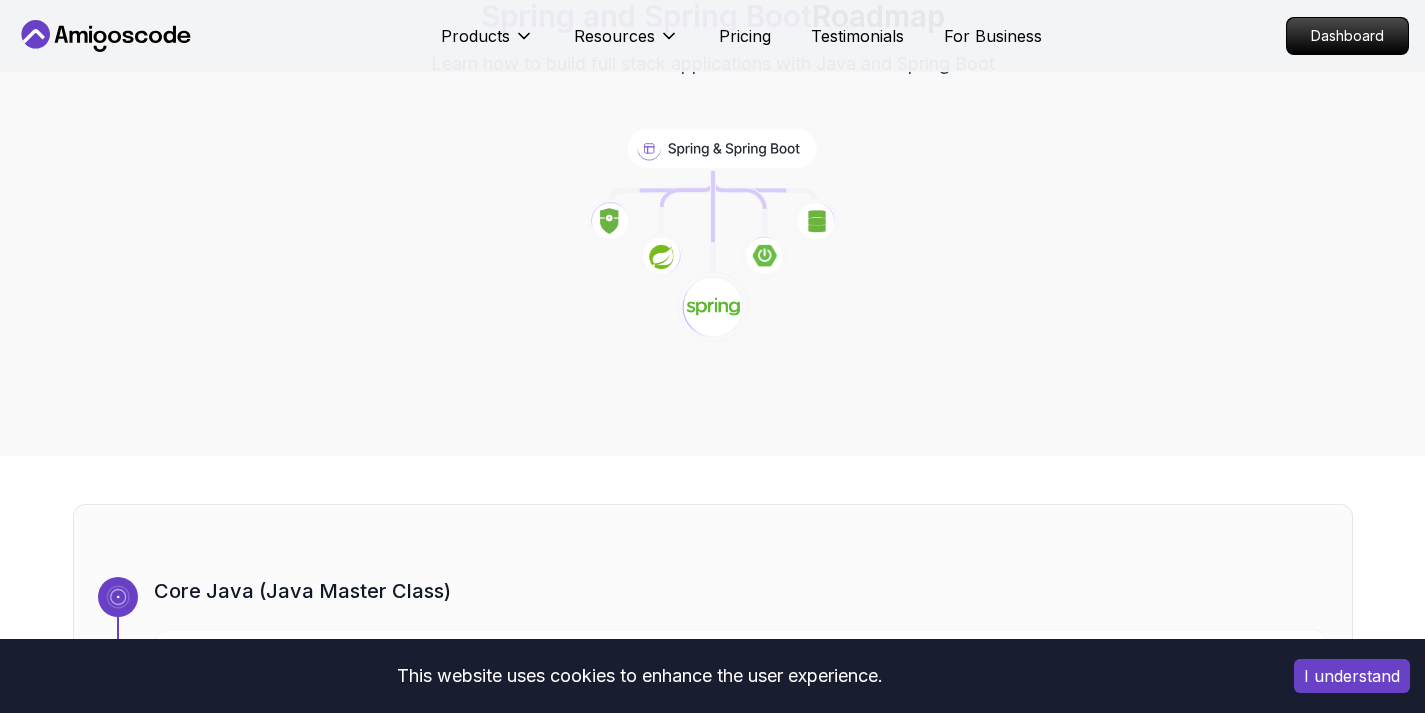 click 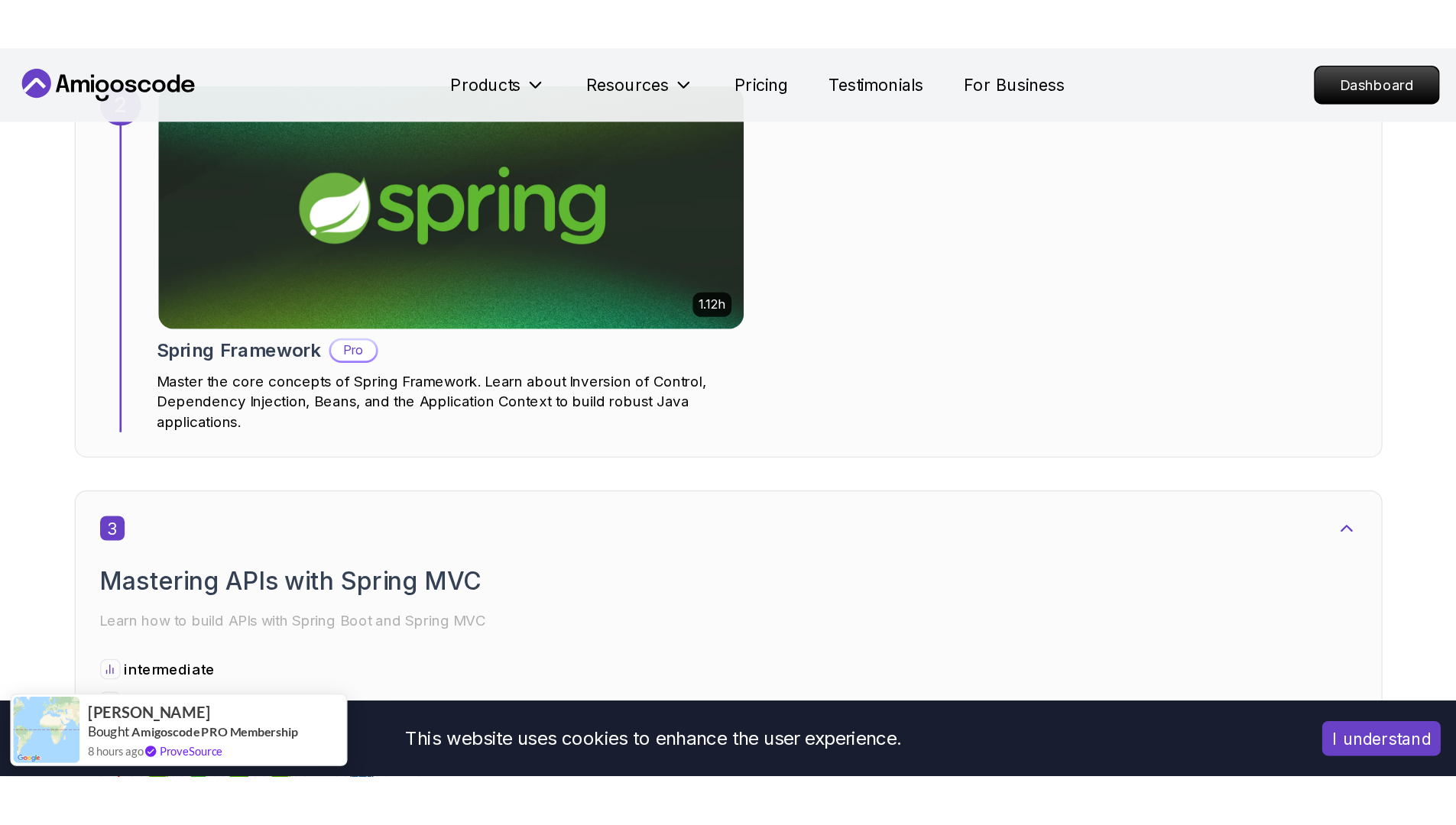 scroll, scrollTop: 742, scrollLeft: 0, axis: vertical 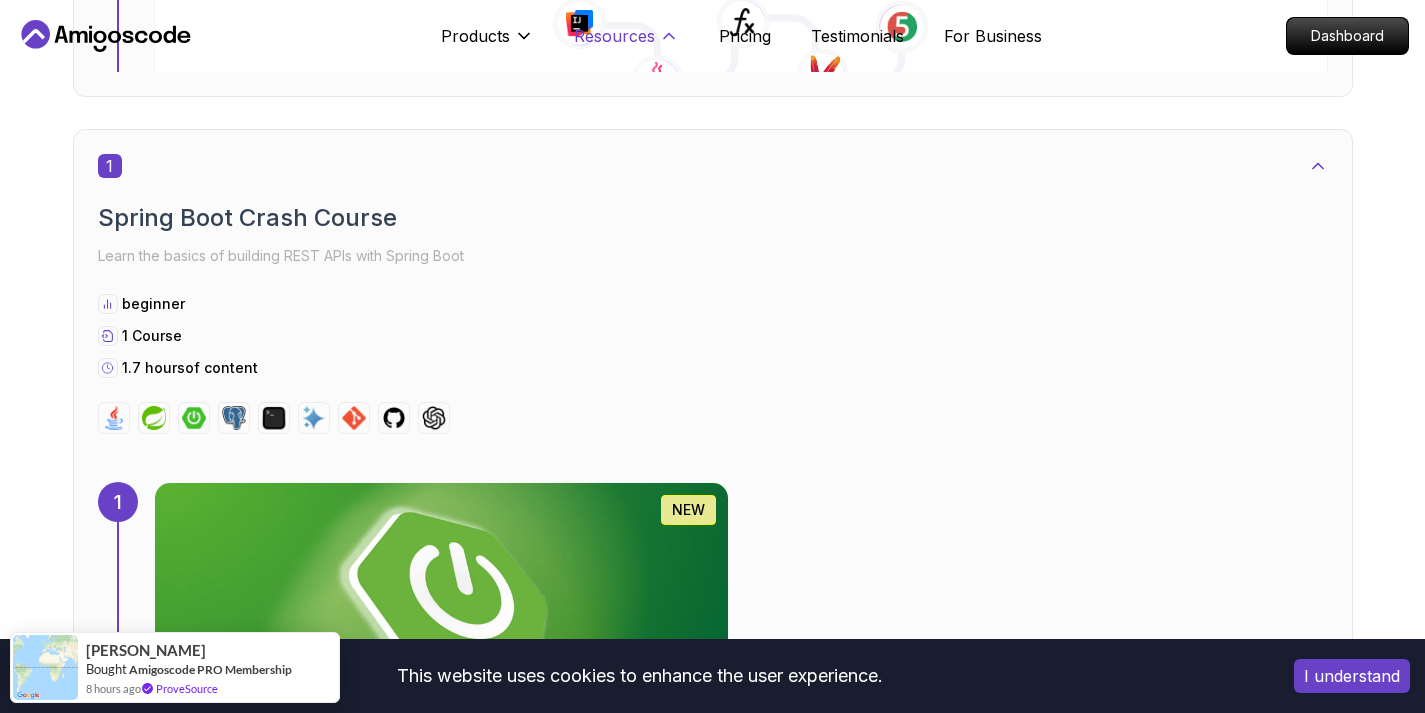click 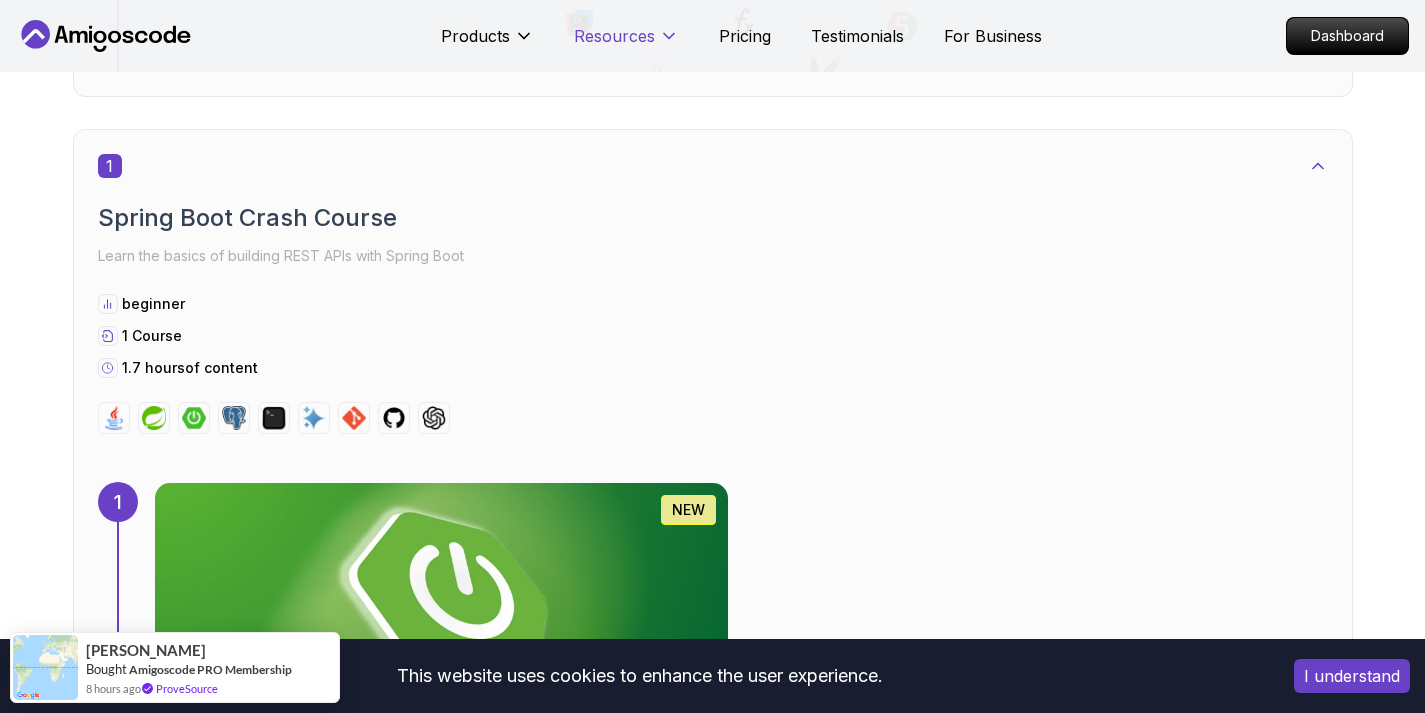click 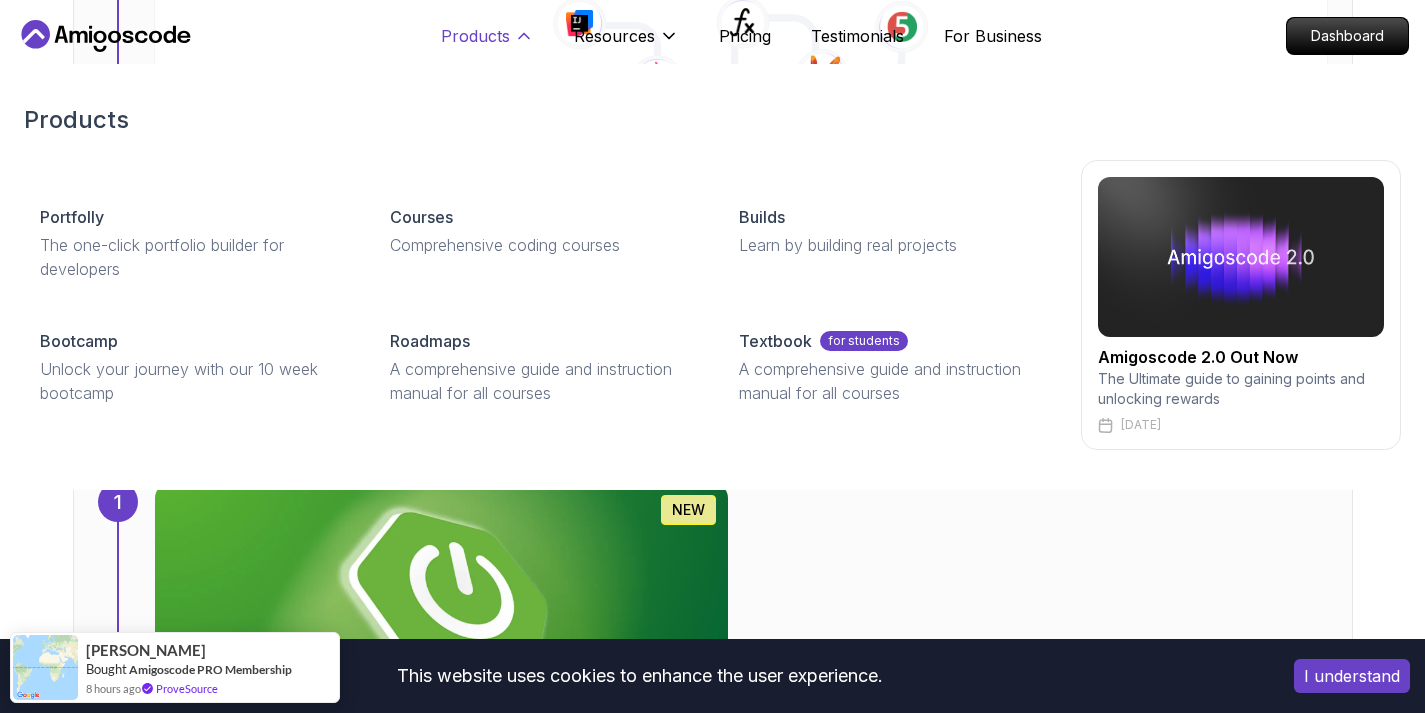 click on "Products" at bounding box center (487, 44) 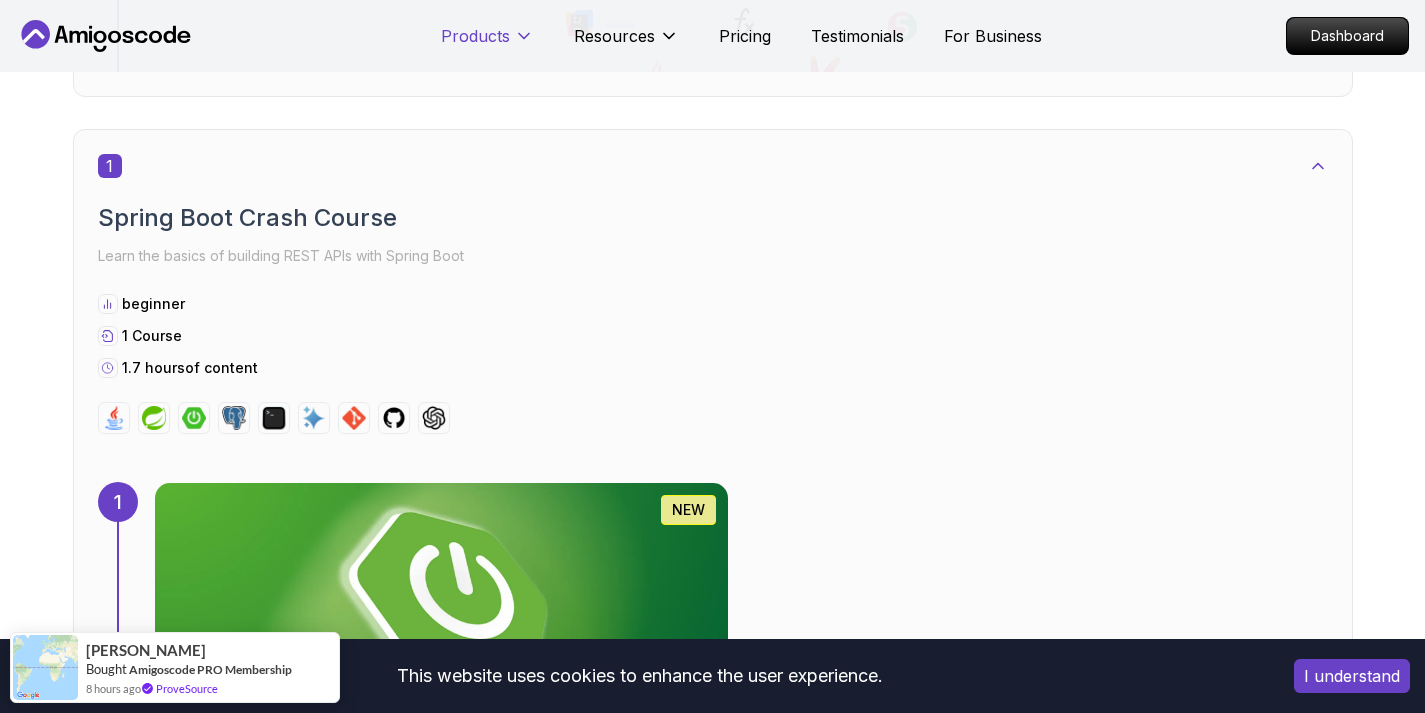 click on "Products" at bounding box center [487, 44] 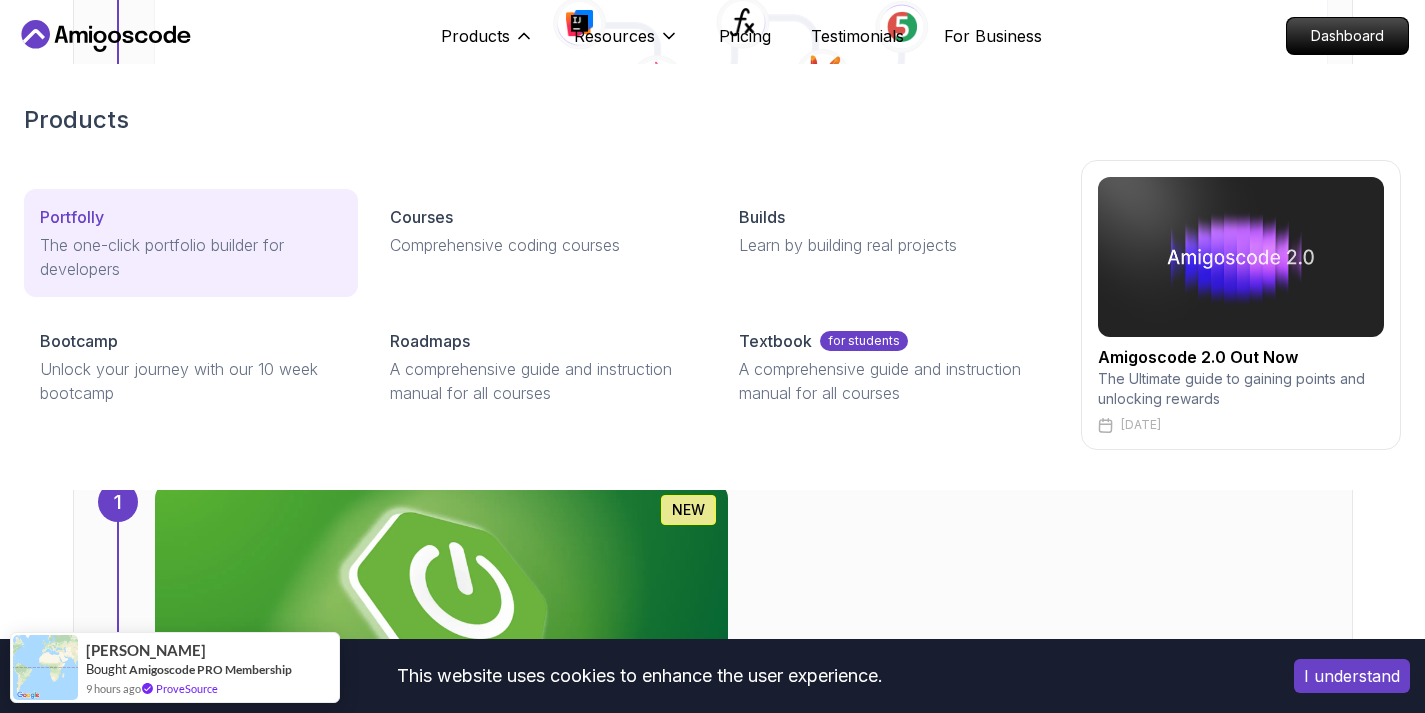 click on "The one-click portfolio builder for developers" at bounding box center [191, 257] 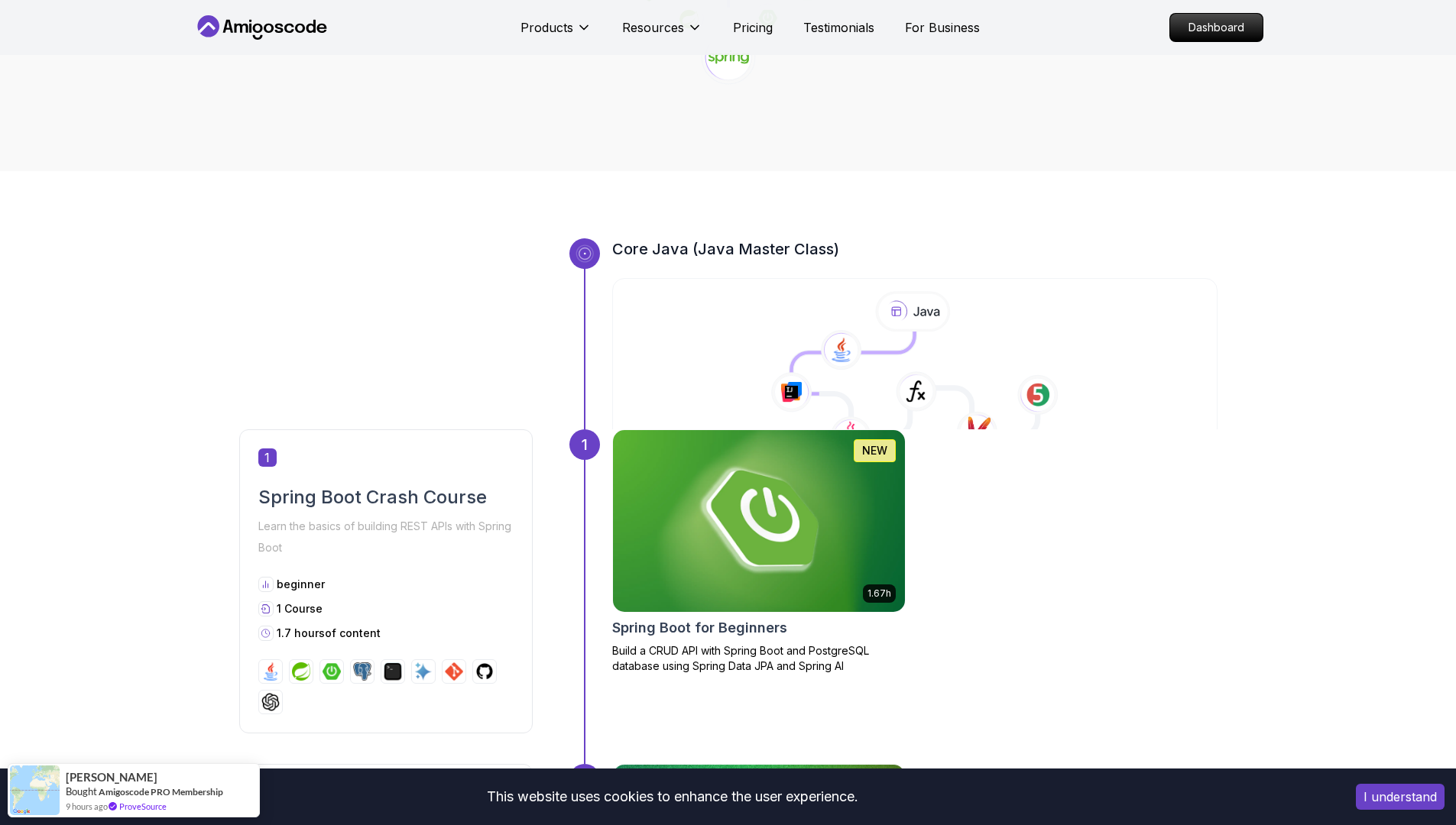 scroll, scrollTop: 0, scrollLeft: 0, axis: both 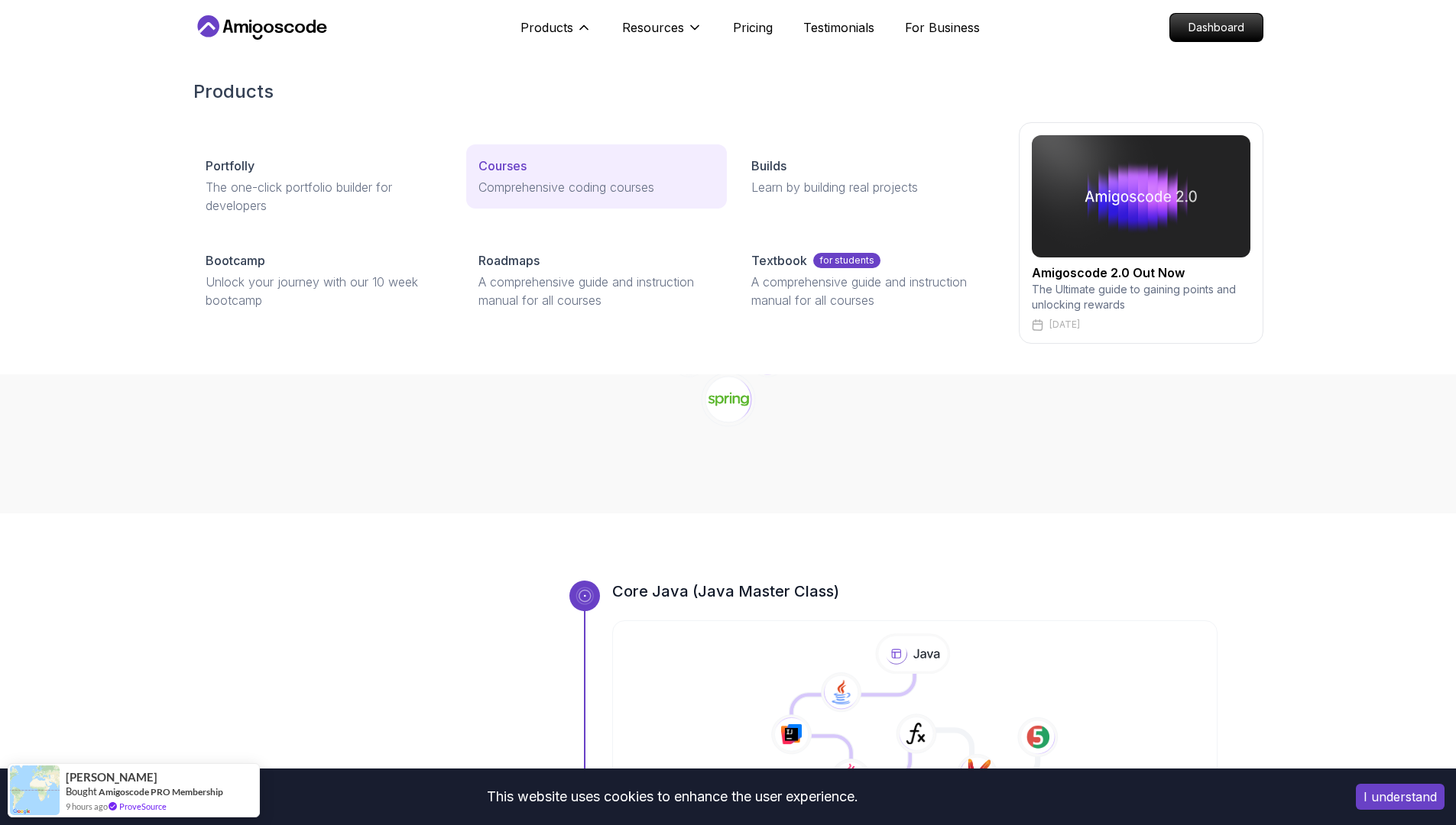 click on "Courses" at bounding box center (502, 166) 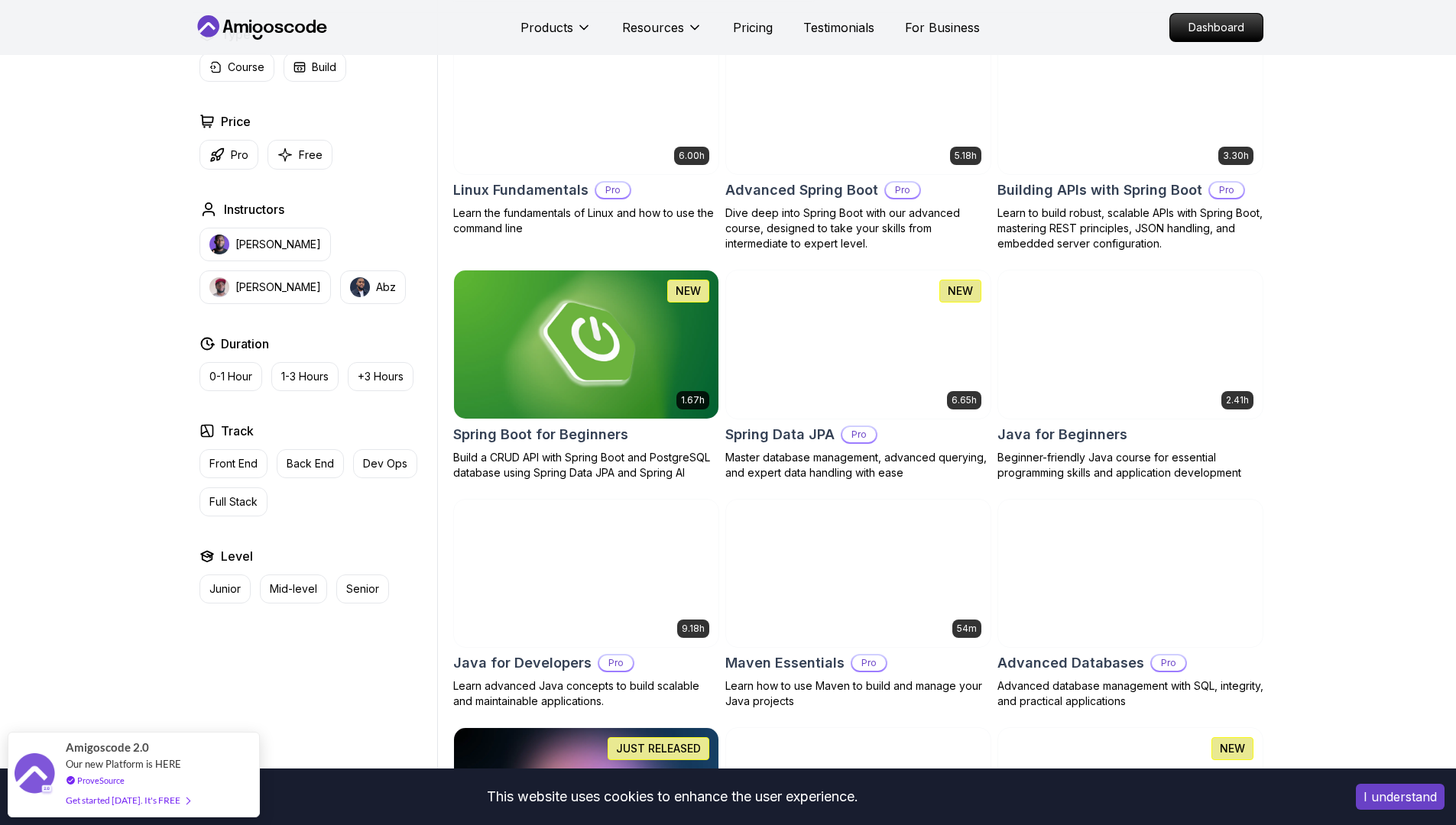 scroll, scrollTop: 449, scrollLeft: 0, axis: vertical 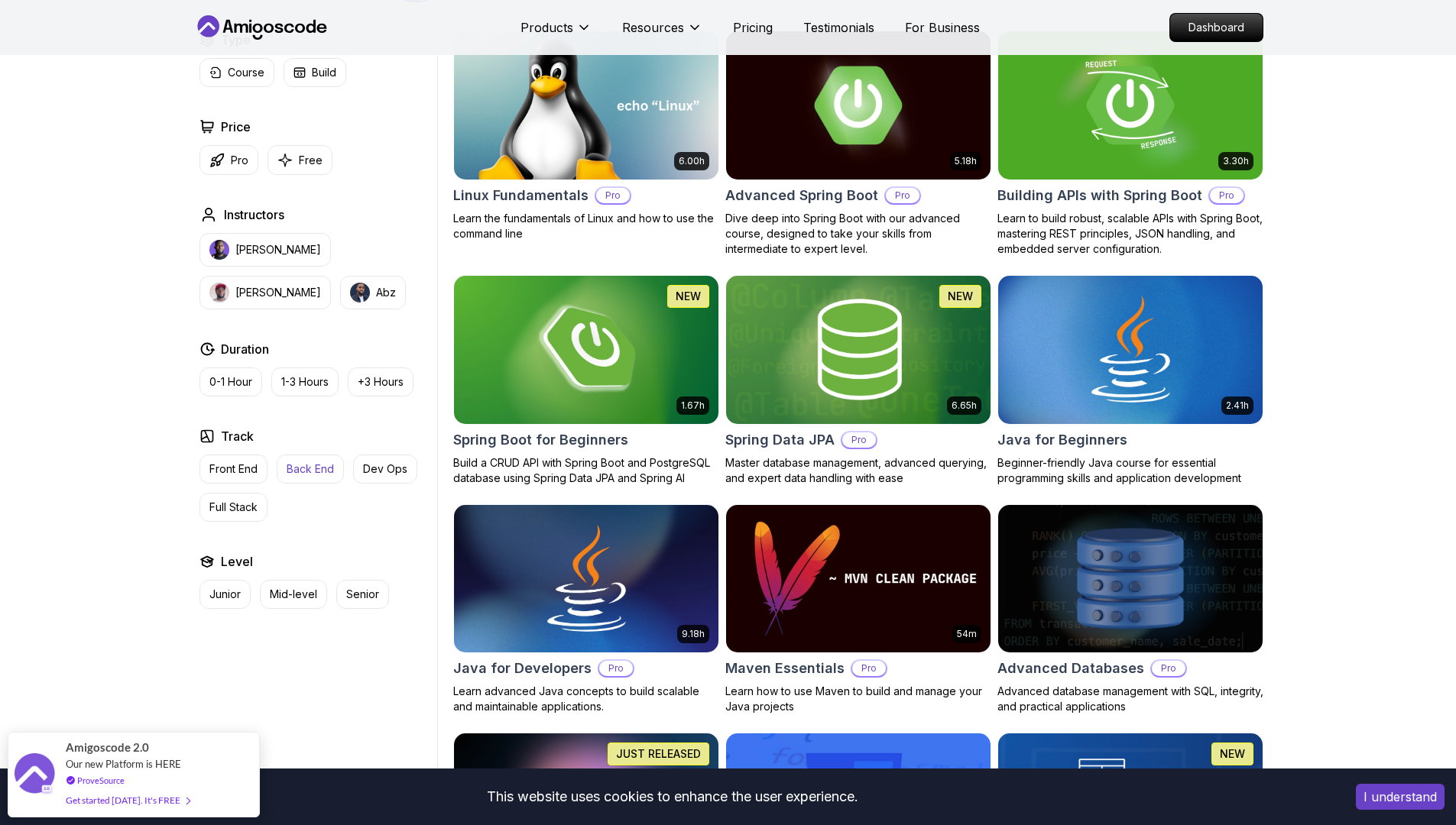click on "Back End" at bounding box center [310, 469] 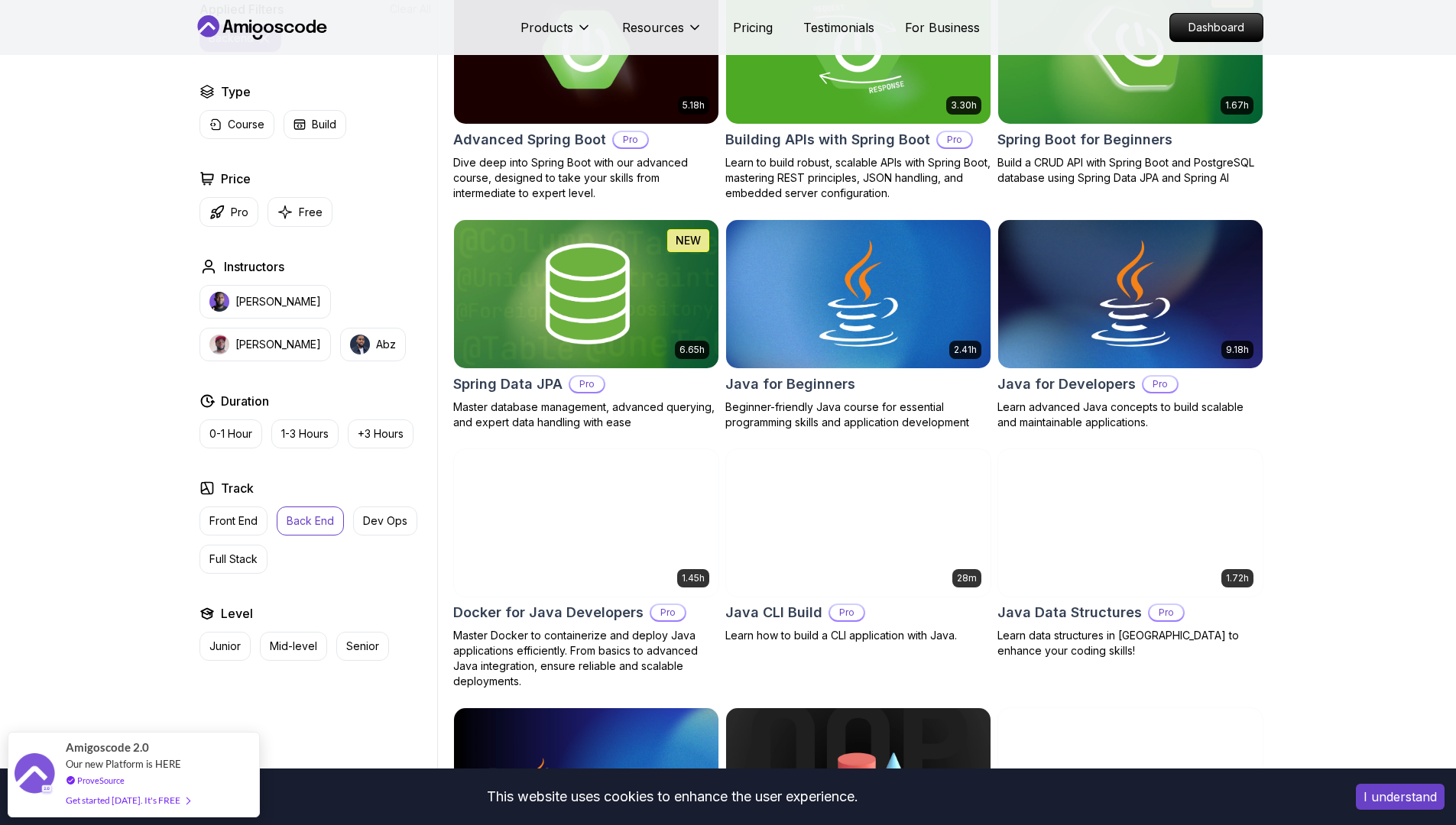 scroll, scrollTop: 506, scrollLeft: 0, axis: vertical 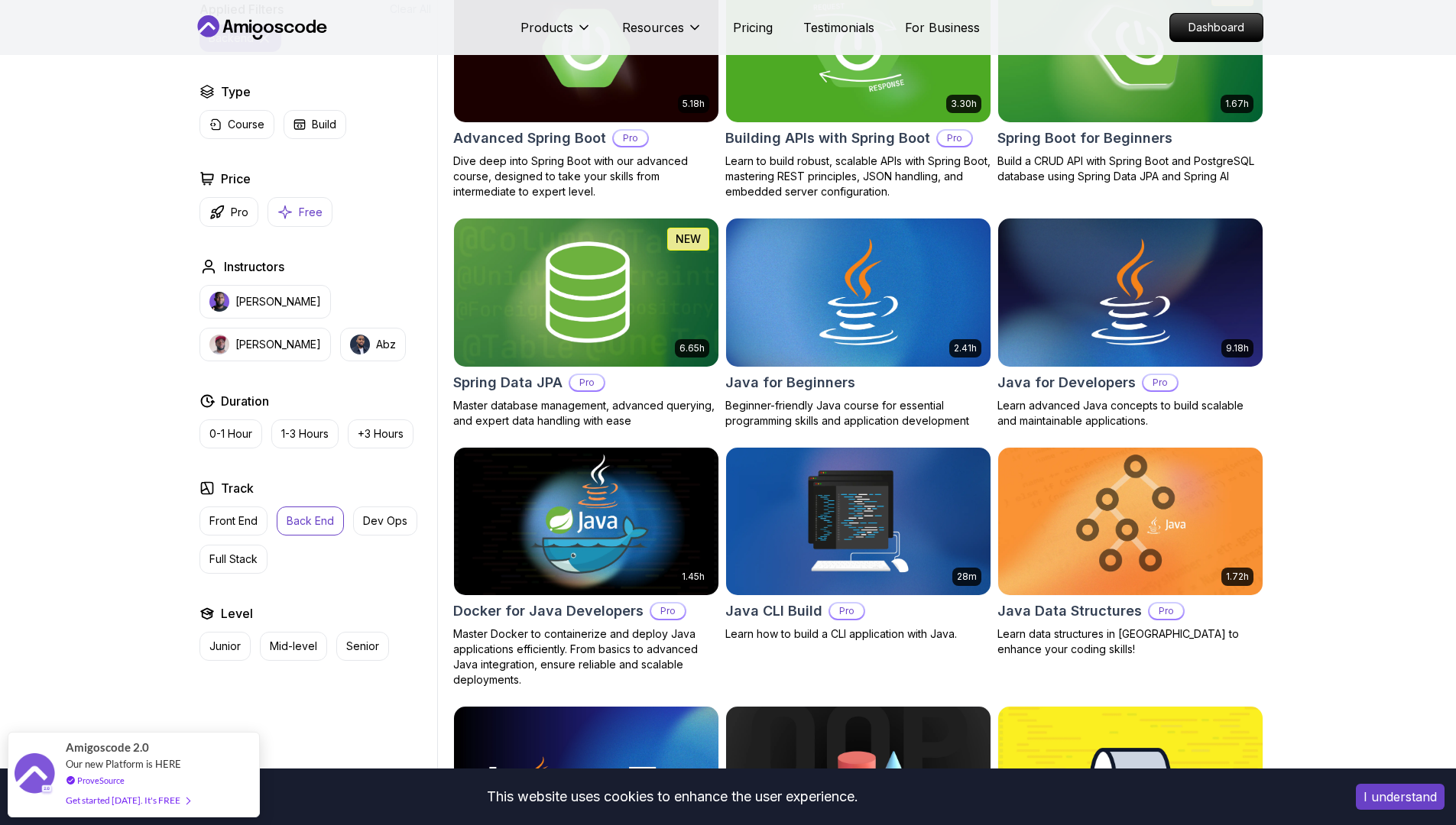 click on "Free" at bounding box center [310, 212] 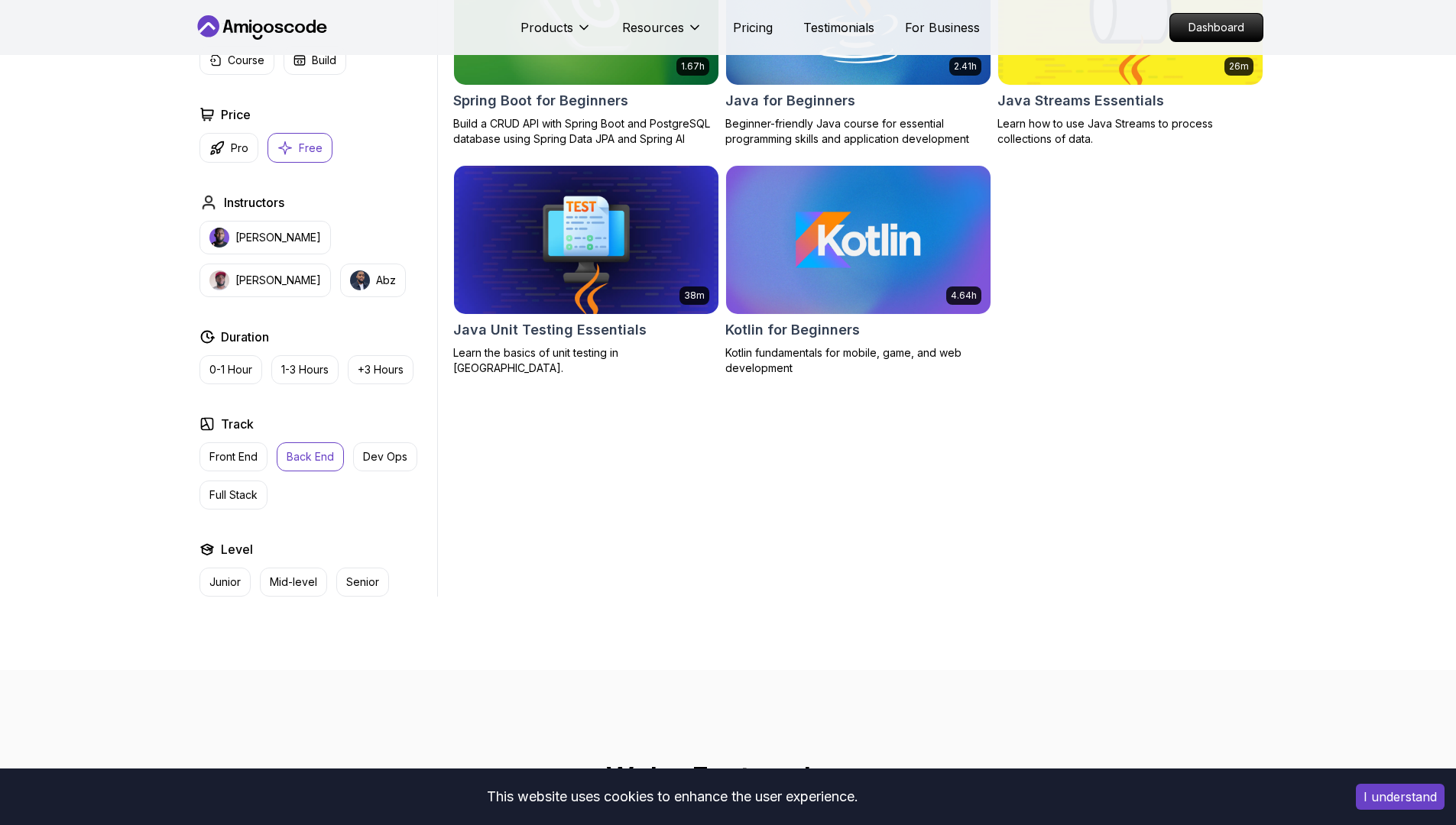 scroll, scrollTop: 548, scrollLeft: 0, axis: vertical 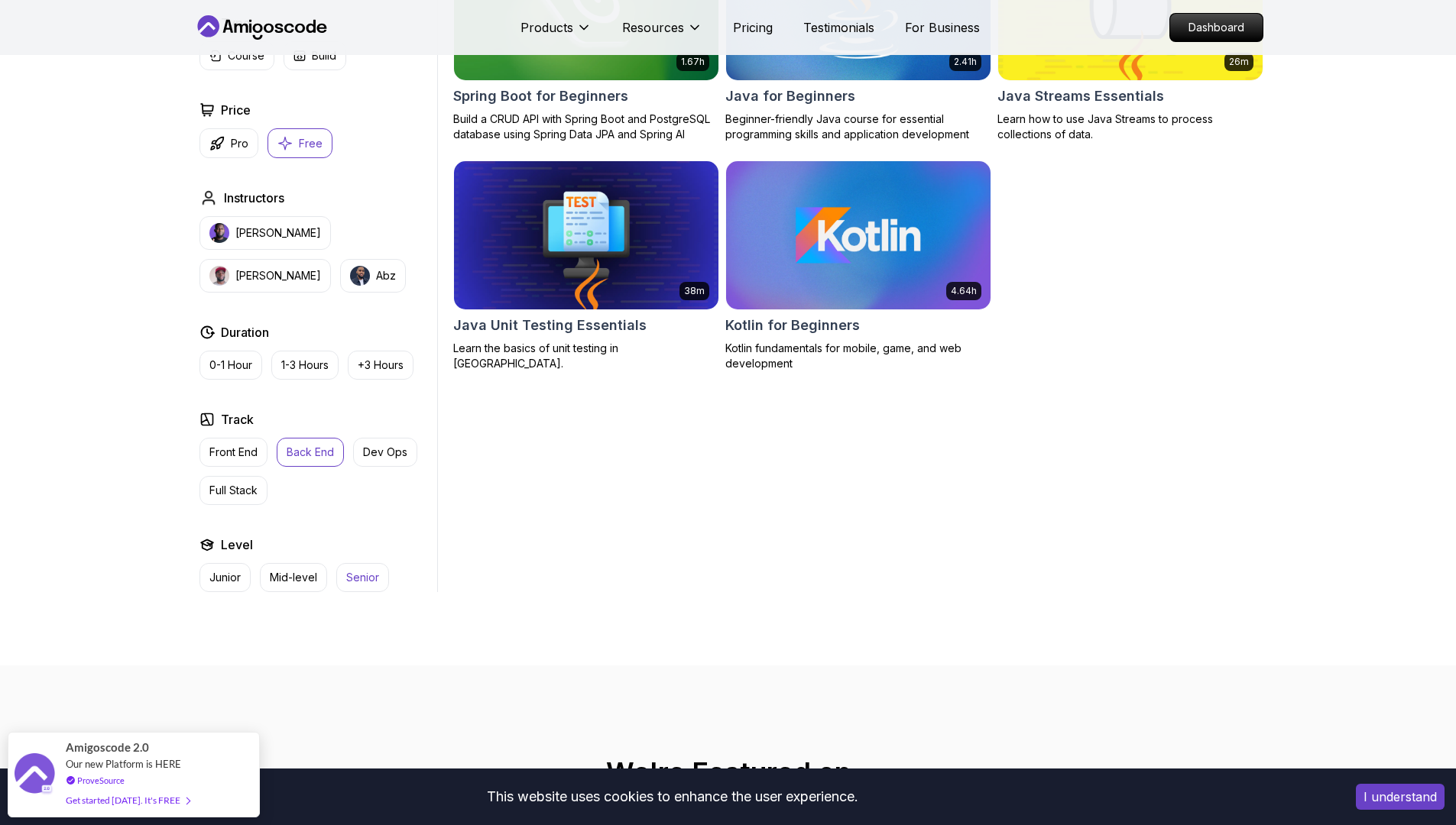 click on "Senior" at bounding box center (362, 578) 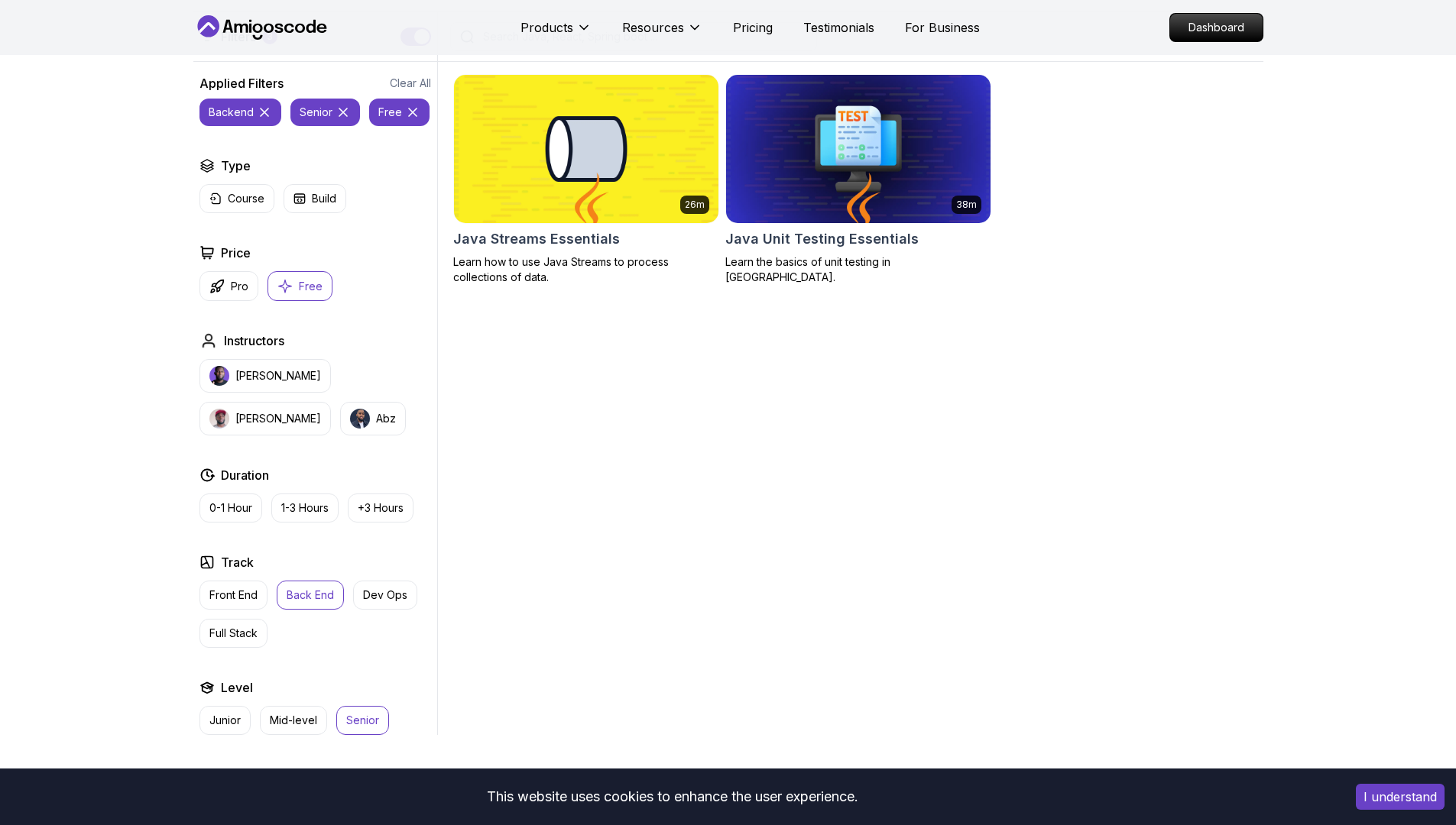 scroll, scrollTop: 306, scrollLeft: 0, axis: vertical 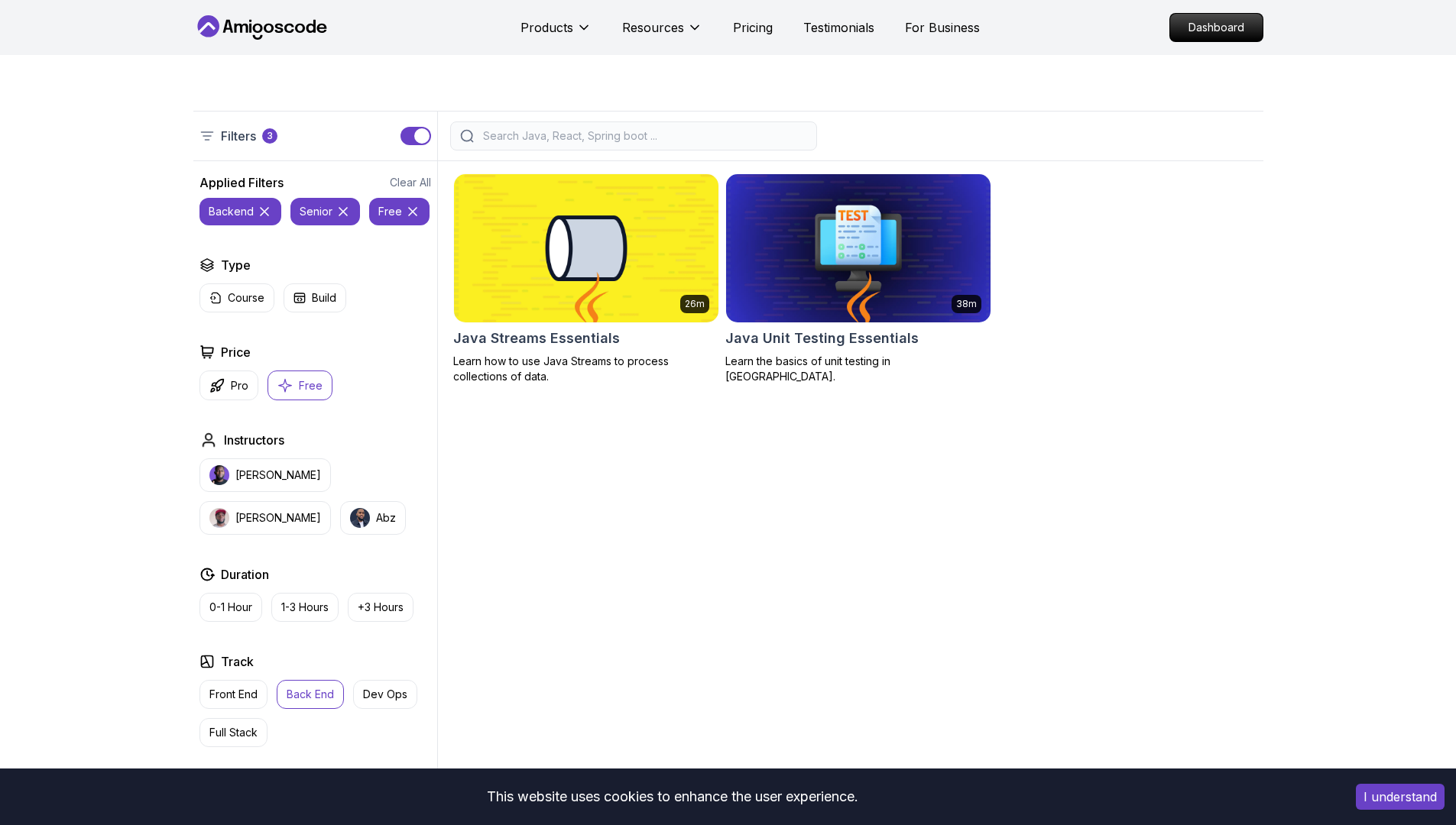 click on "Free" at bounding box center (310, 386) 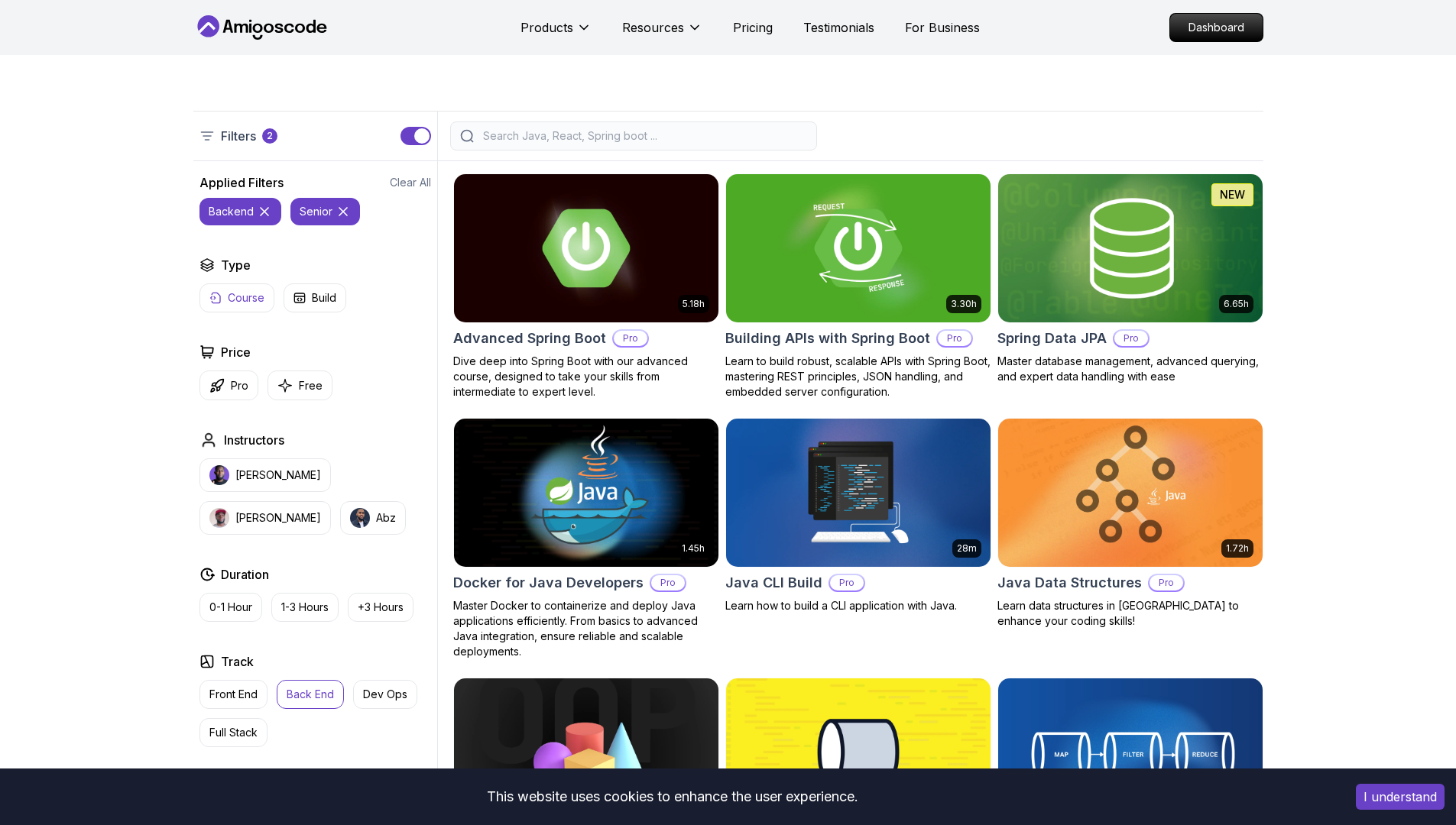 click on "Course" at bounding box center [246, 298] 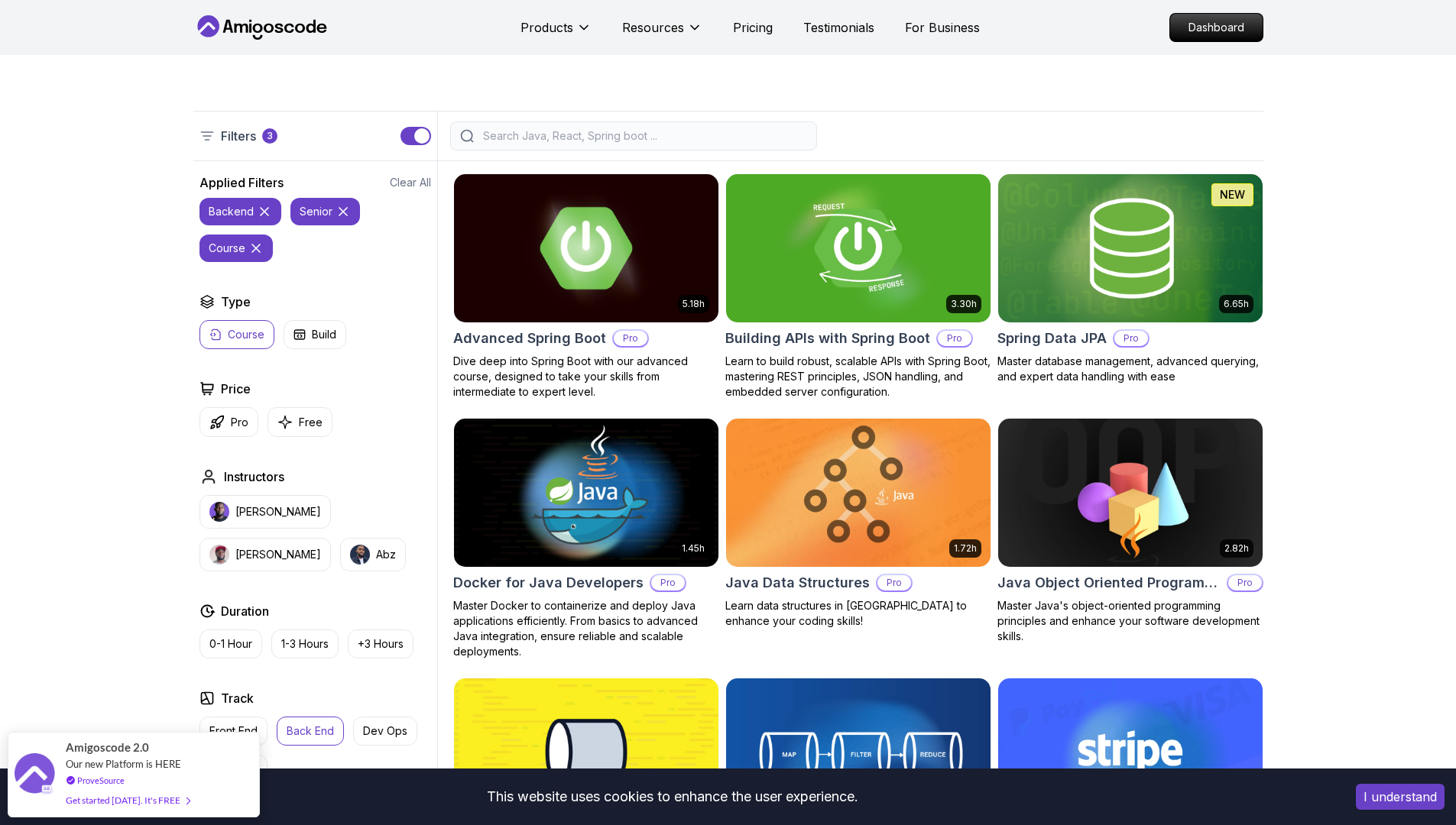 click at bounding box center [585, 247] 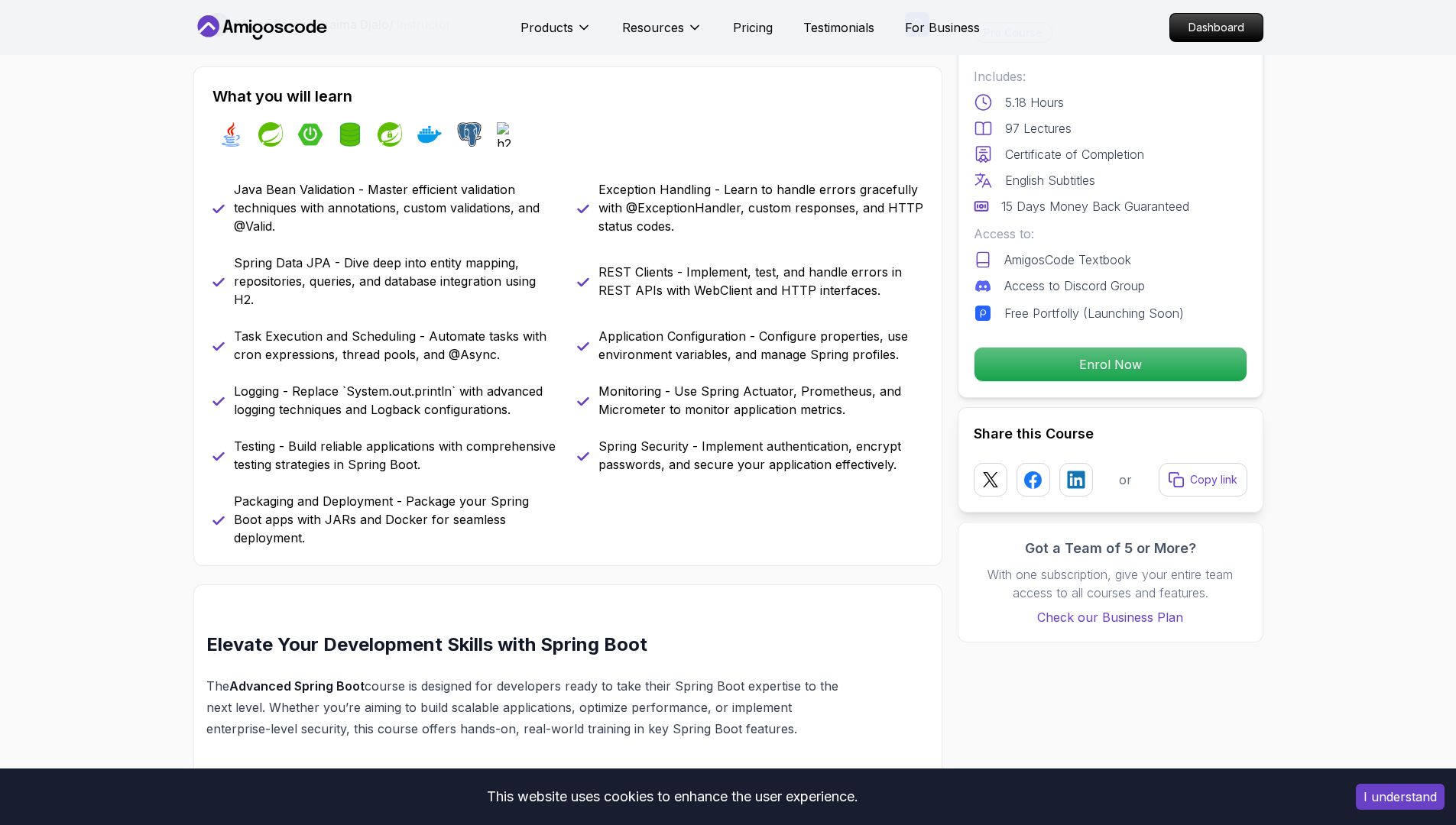 scroll, scrollTop: 636, scrollLeft: 0, axis: vertical 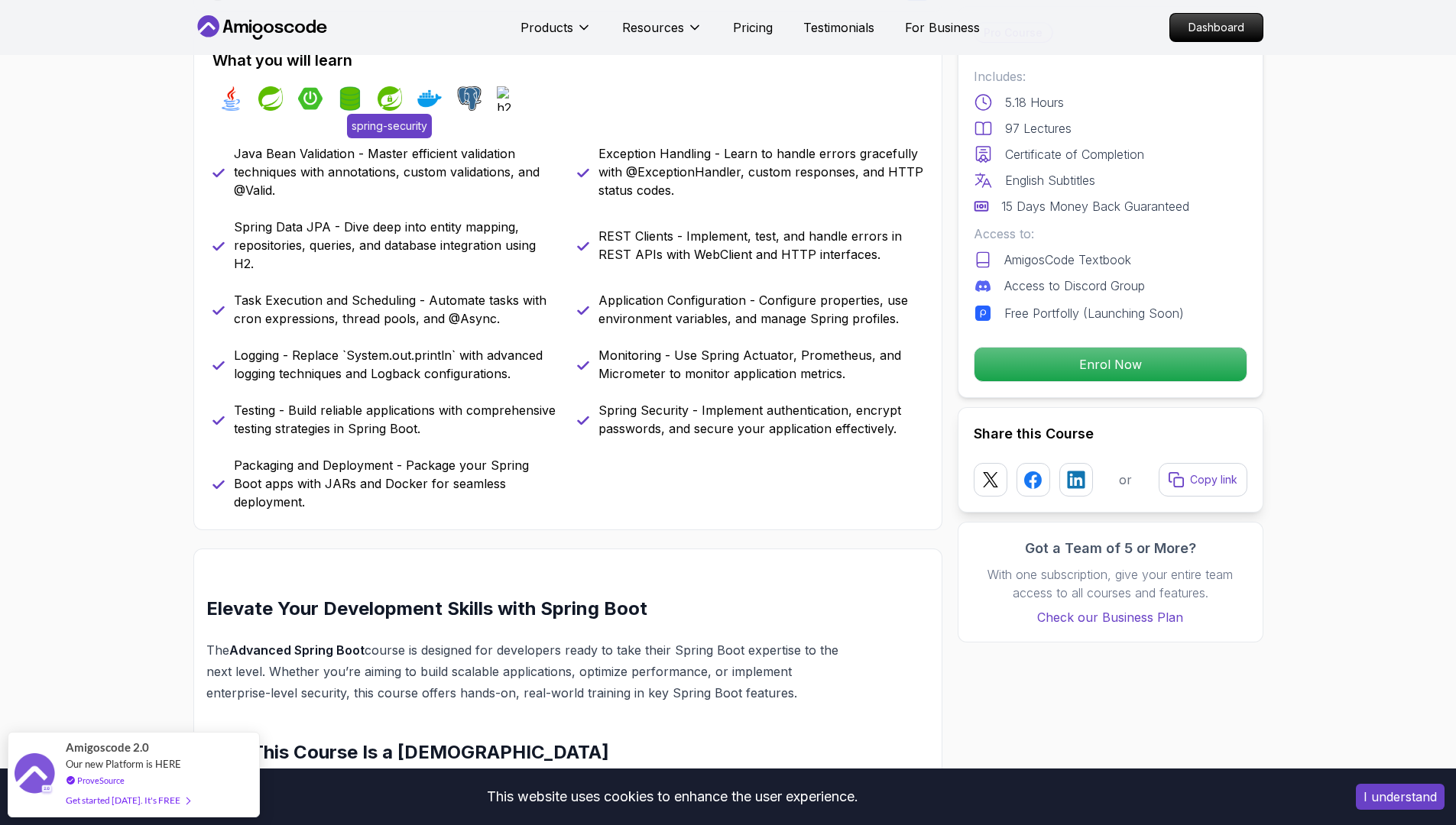 click at bounding box center (390, 99) 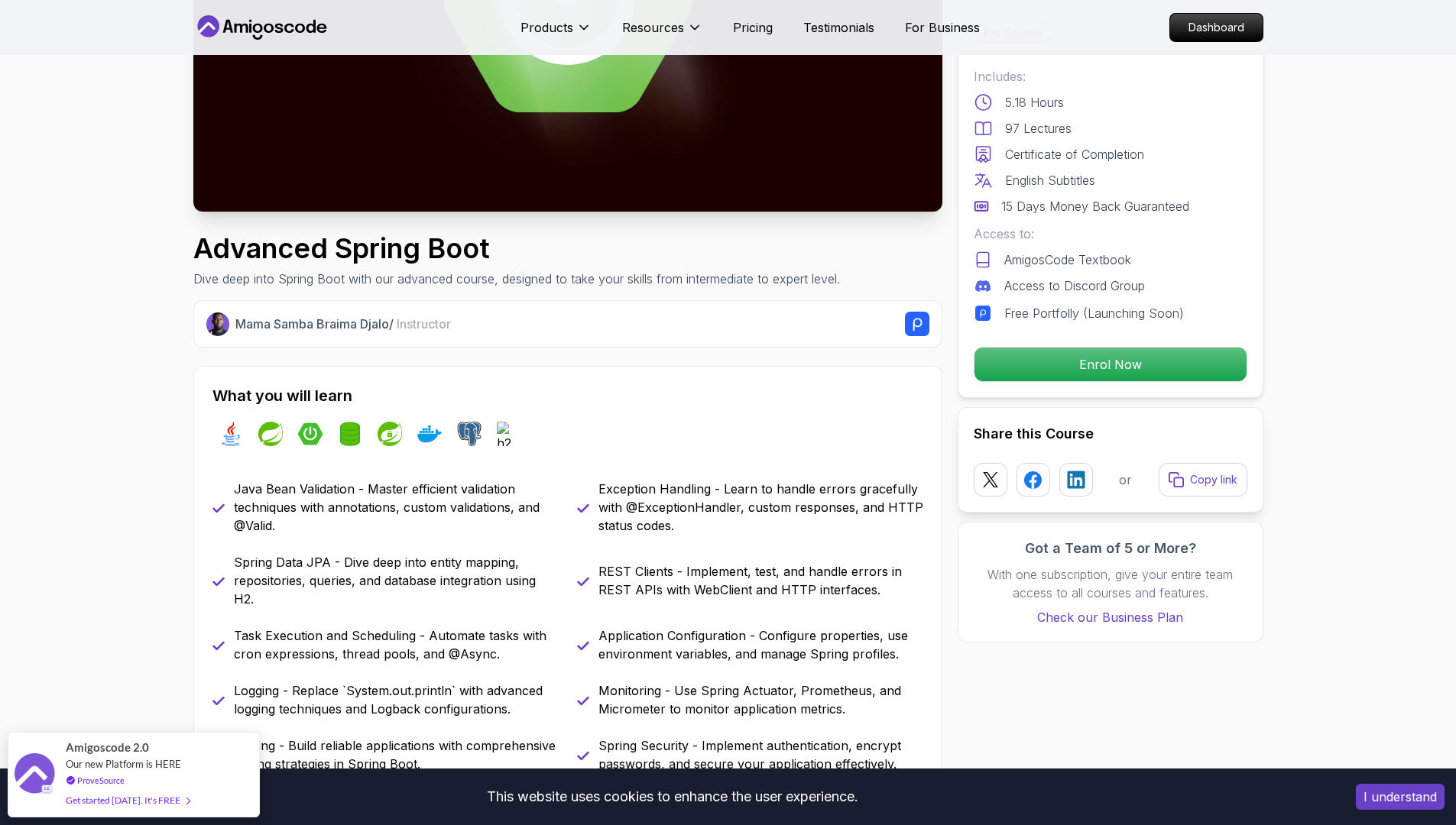 scroll, scrollTop: 0, scrollLeft: 0, axis: both 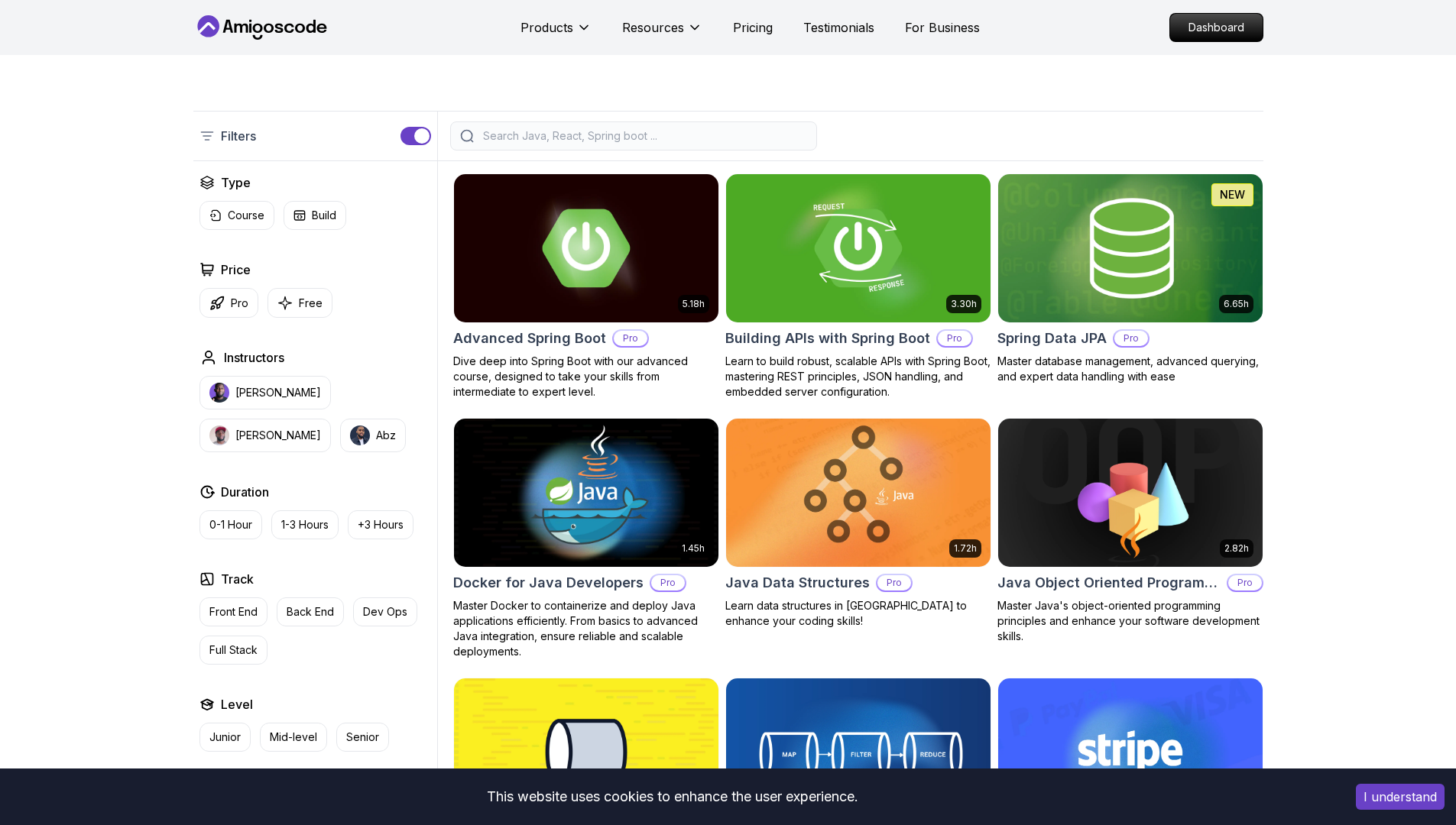 click at bounding box center [851, 136] 